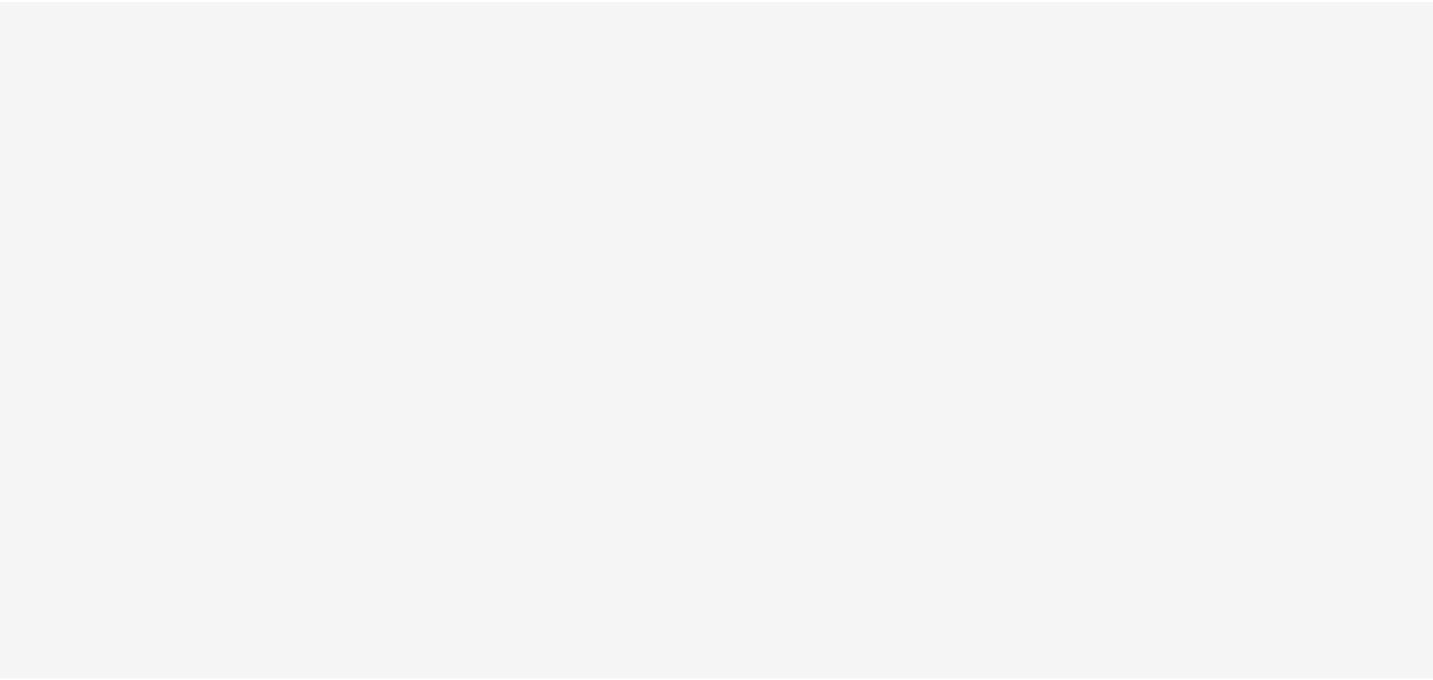 scroll, scrollTop: 0, scrollLeft: 0, axis: both 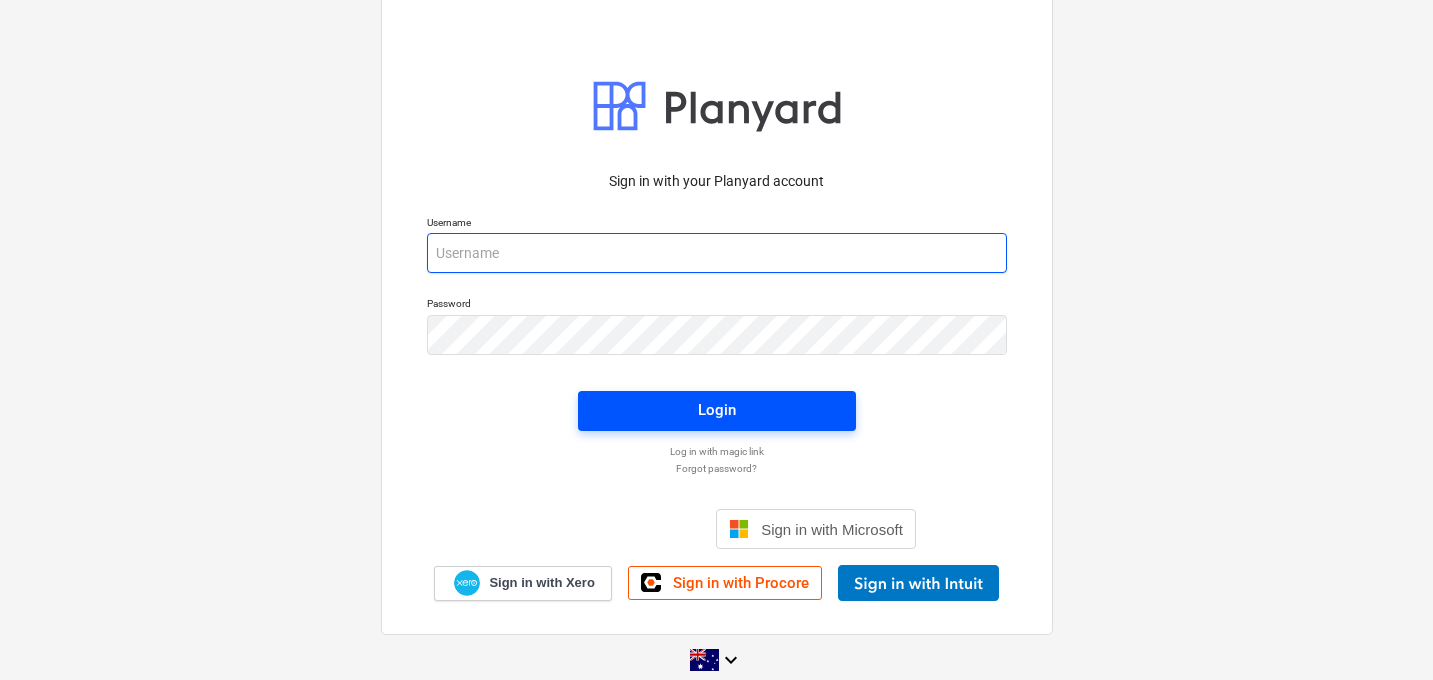type on "[EMAIL_ADDRESS][DOMAIN_NAME]" 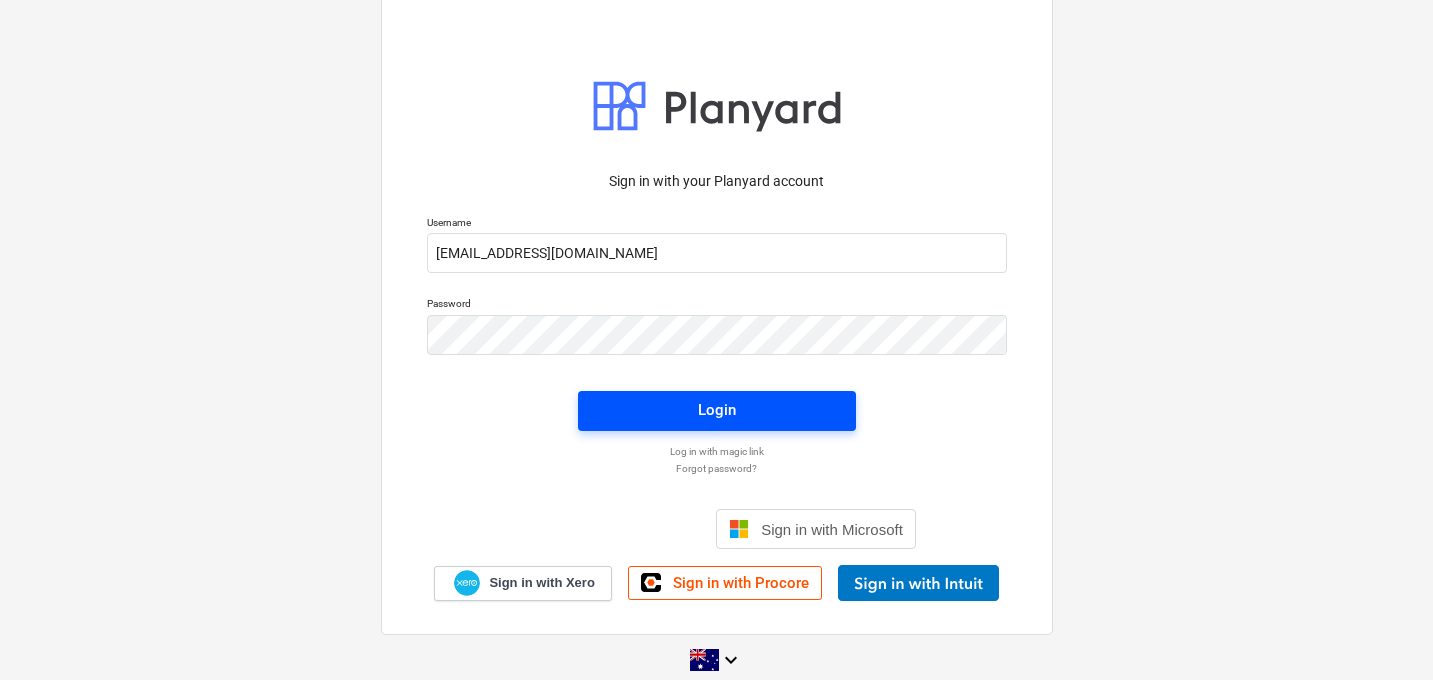 click on "Login" at bounding box center [717, 410] 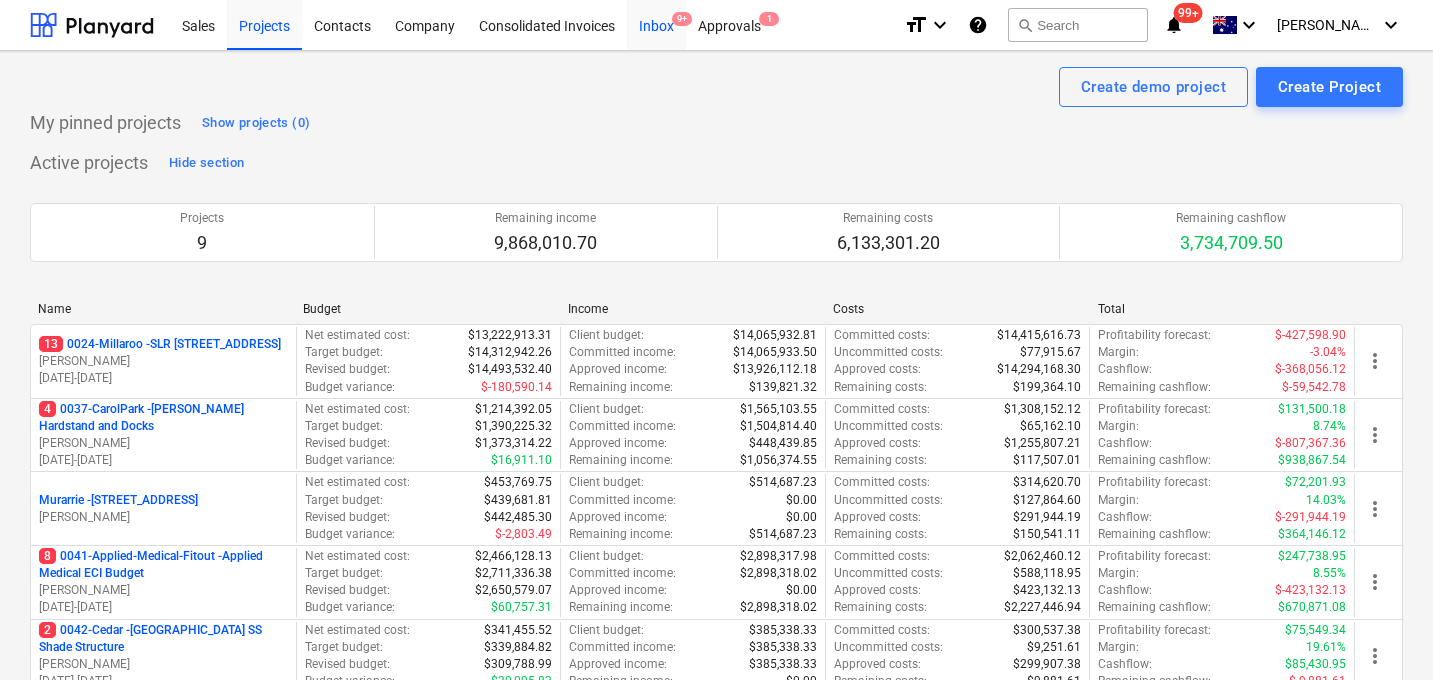 click on "Inbox 9+" at bounding box center (656, 24) 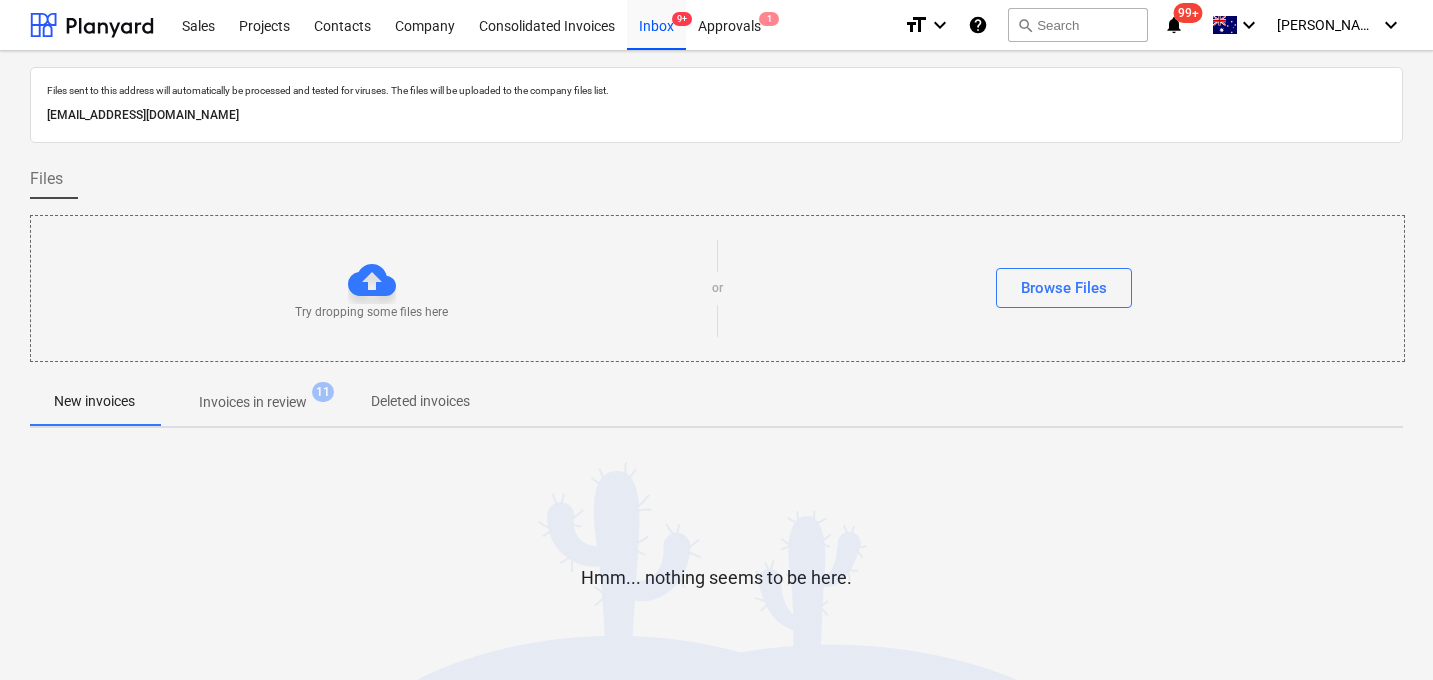 click on "Invoices in review" at bounding box center [253, 402] 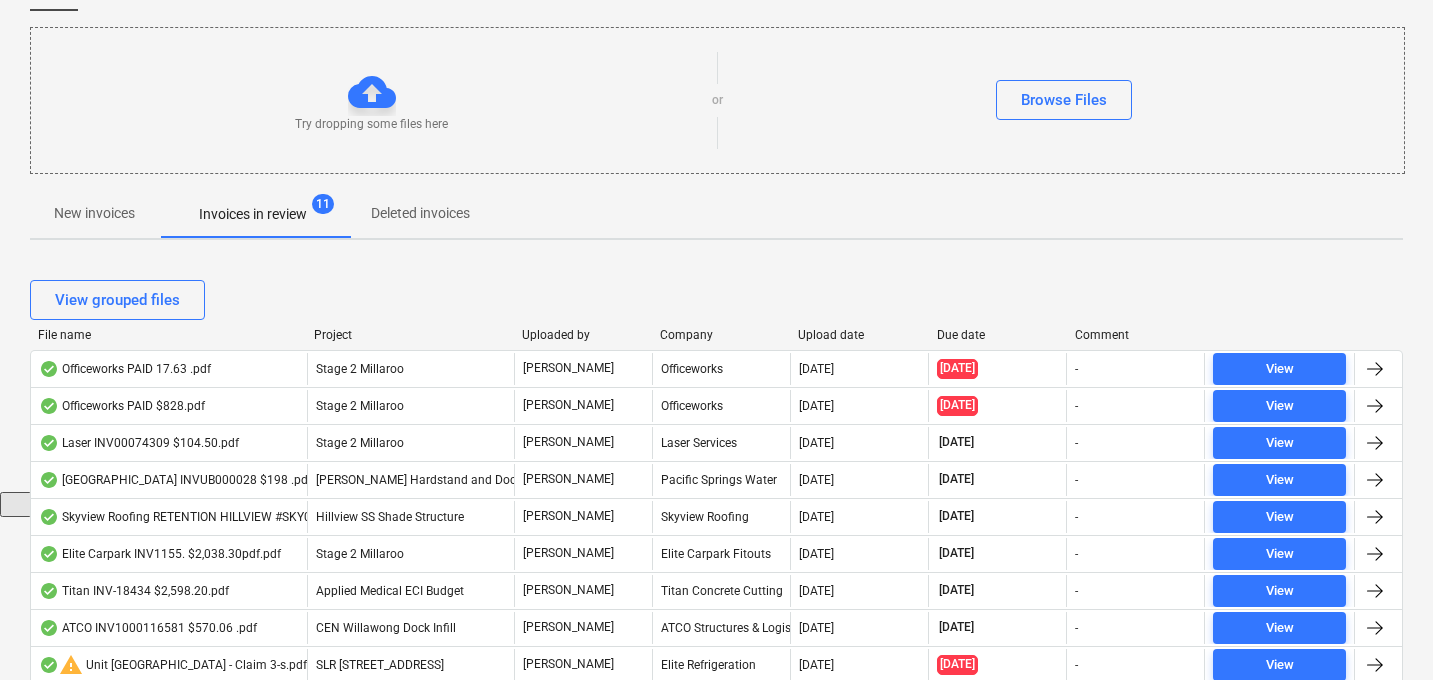 scroll, scrollTop: 196, scrollLeft: 0, axis: vertical 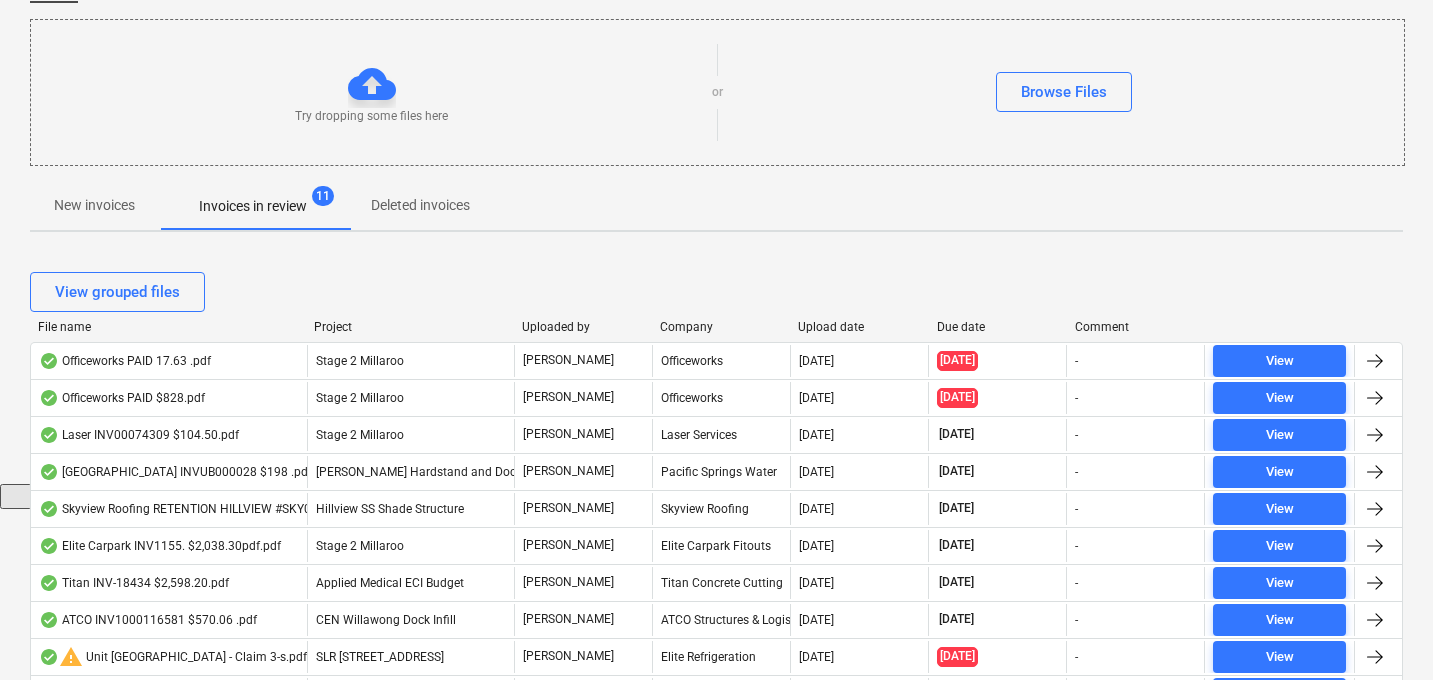 click on "Due date" at bounding box center [998, 327] 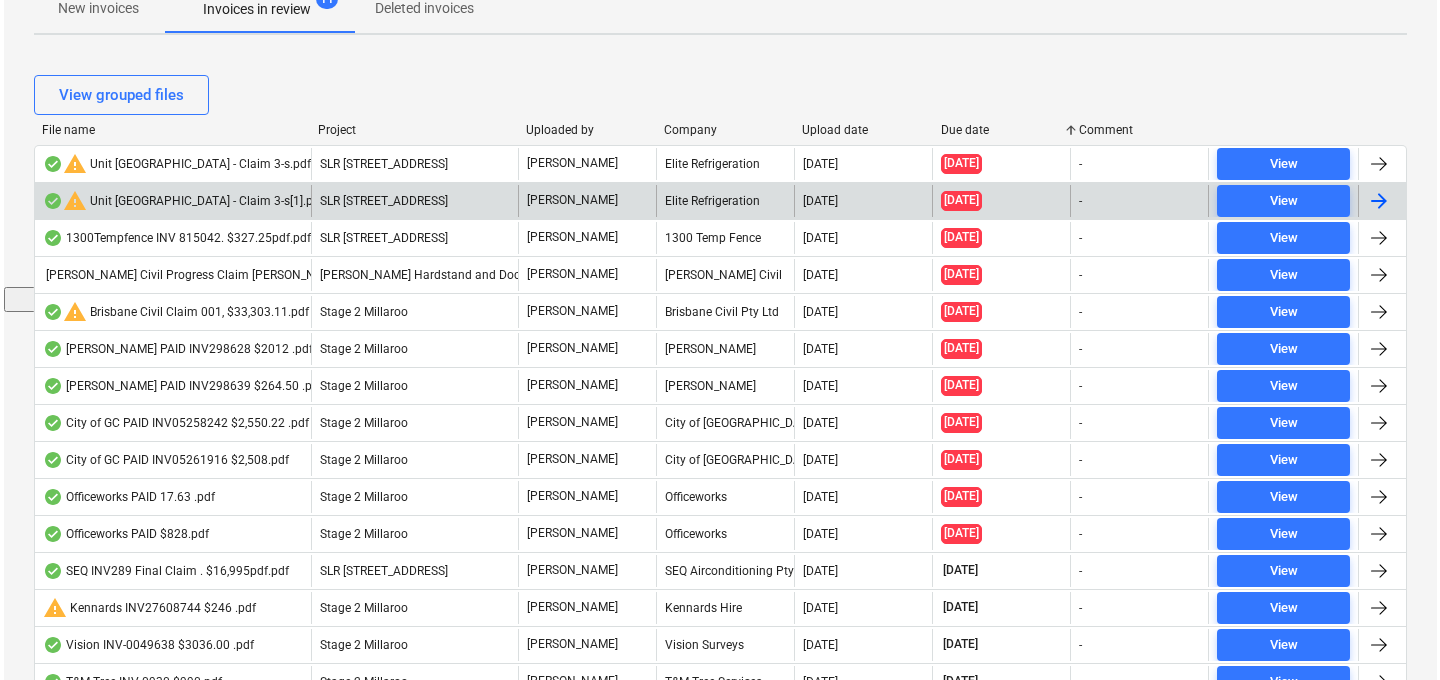 scroll, scrollTop: 0, scrollLeft: 0, axis: both 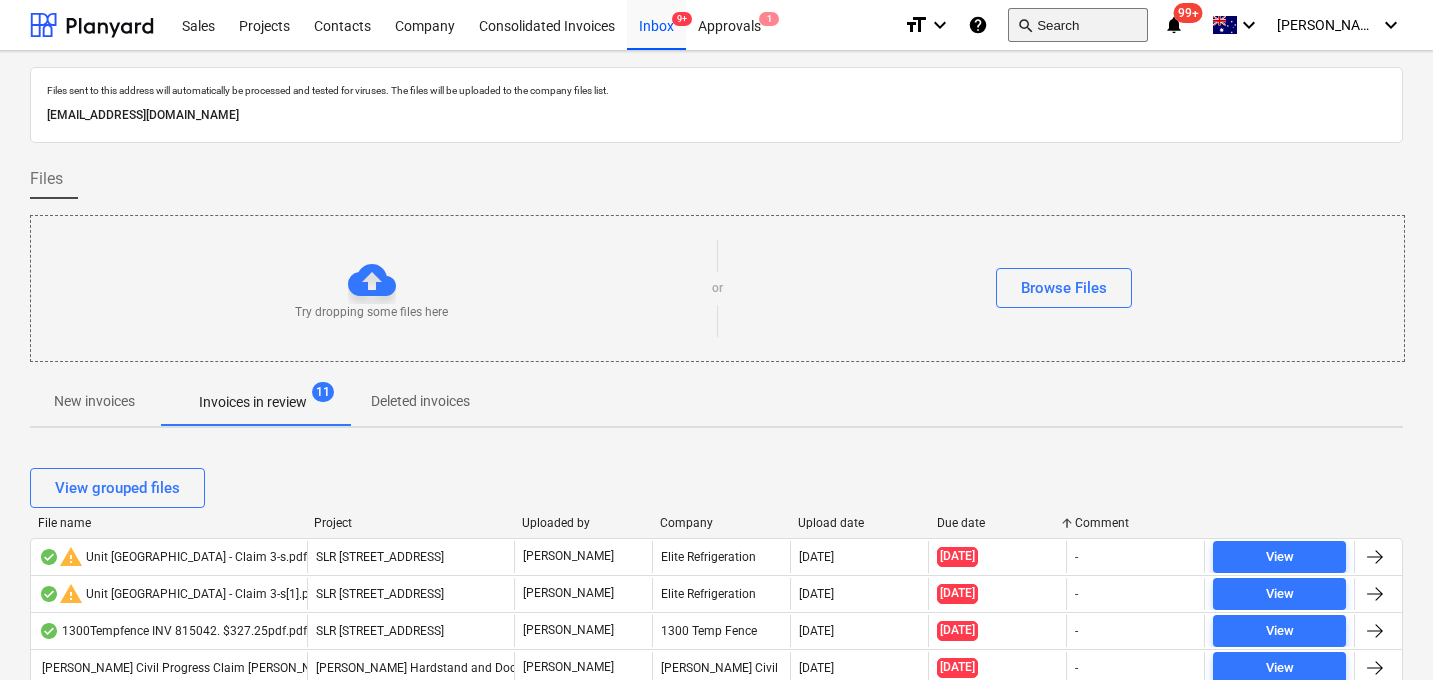 click on "search Search" at bounding box center [1078, 25] 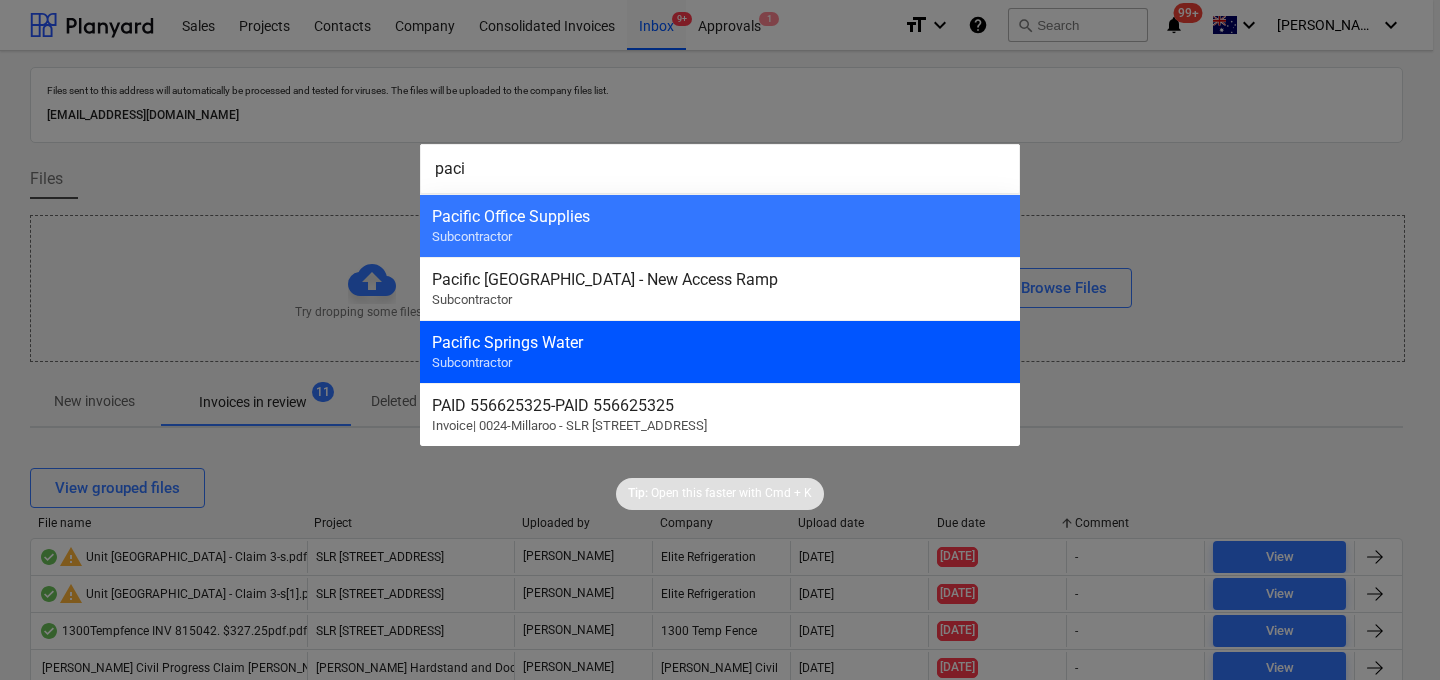 type on "paci" 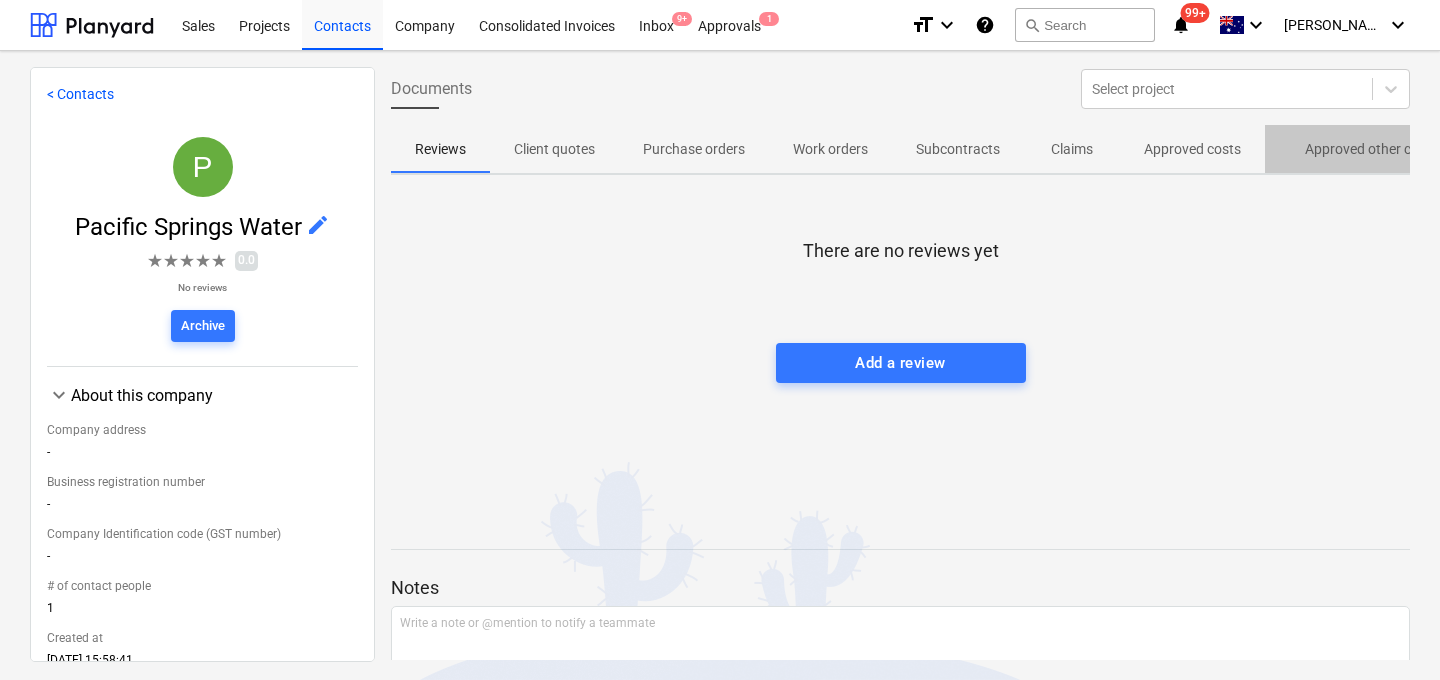 click on "Approved other costs" at bounding box center (1371, 149) 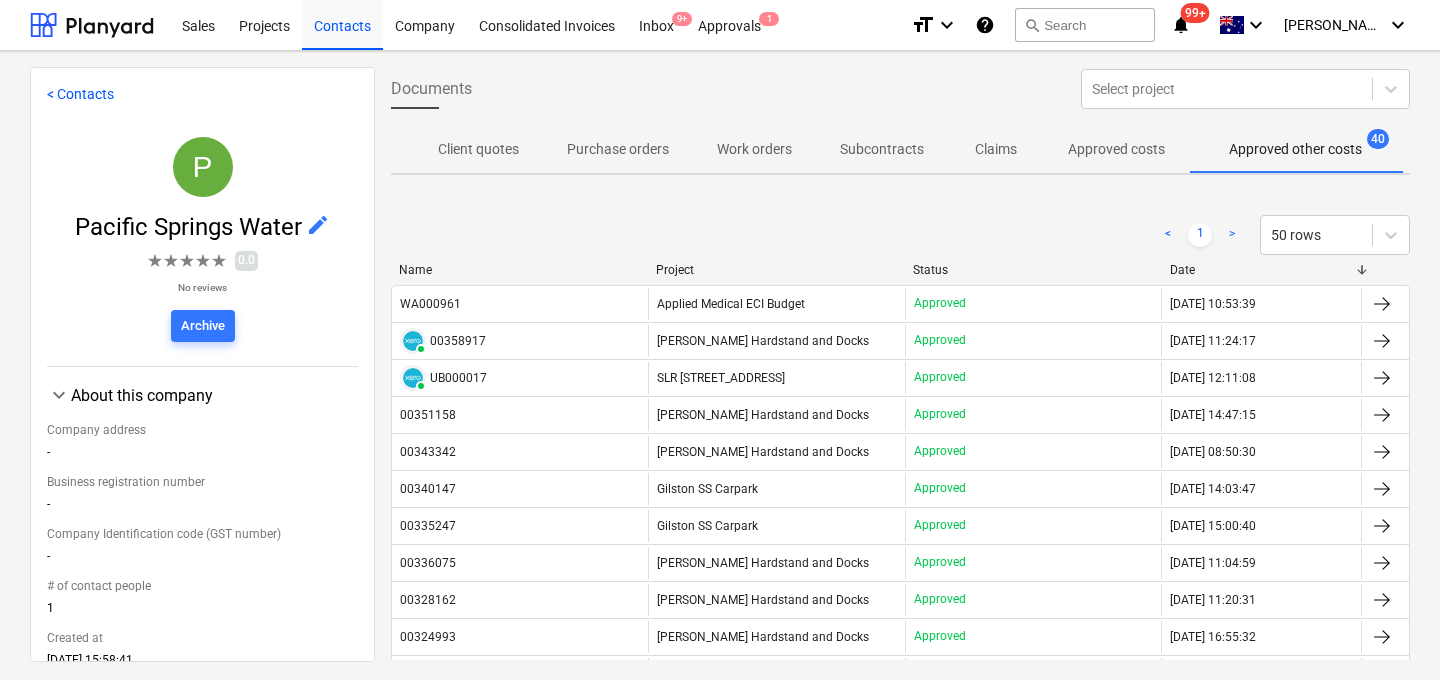scroll, scrollTop: 0, scrollLeft: 76, axis: horizontal 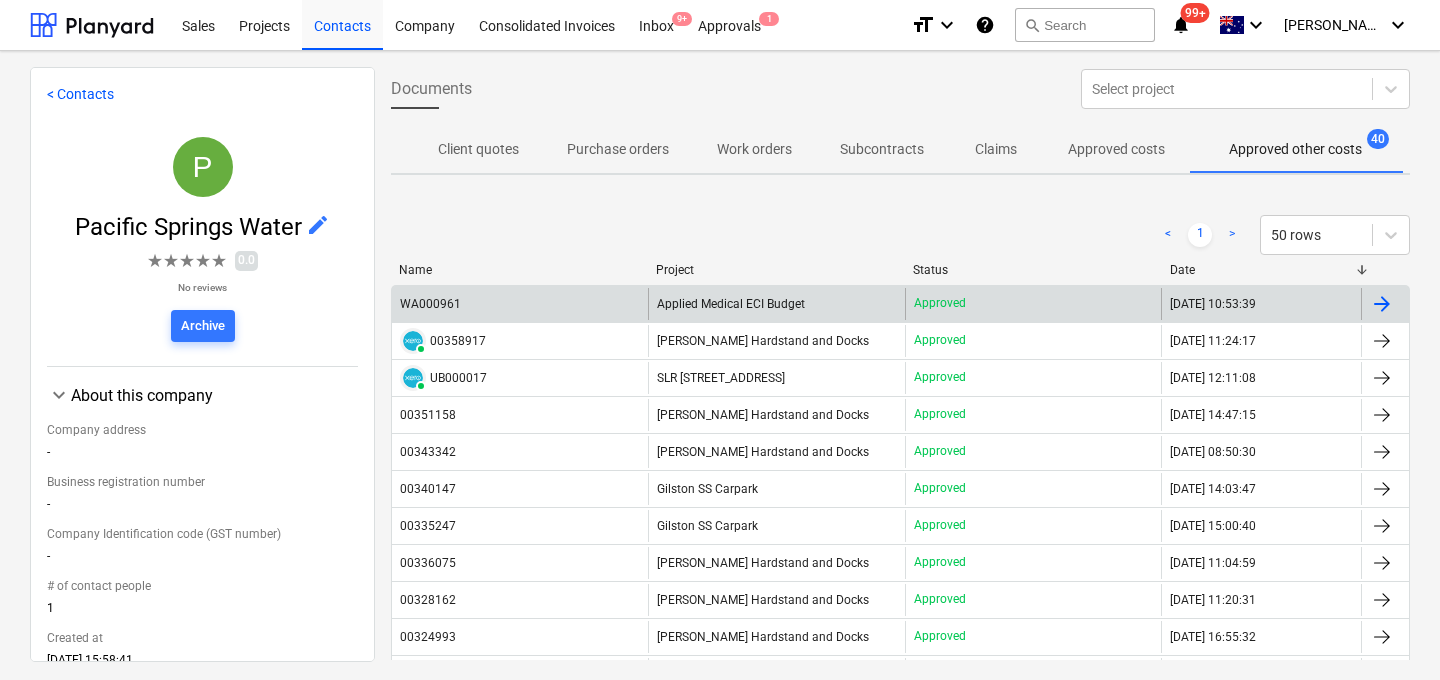 click on "WA000961" at bounding box center [430, 304] 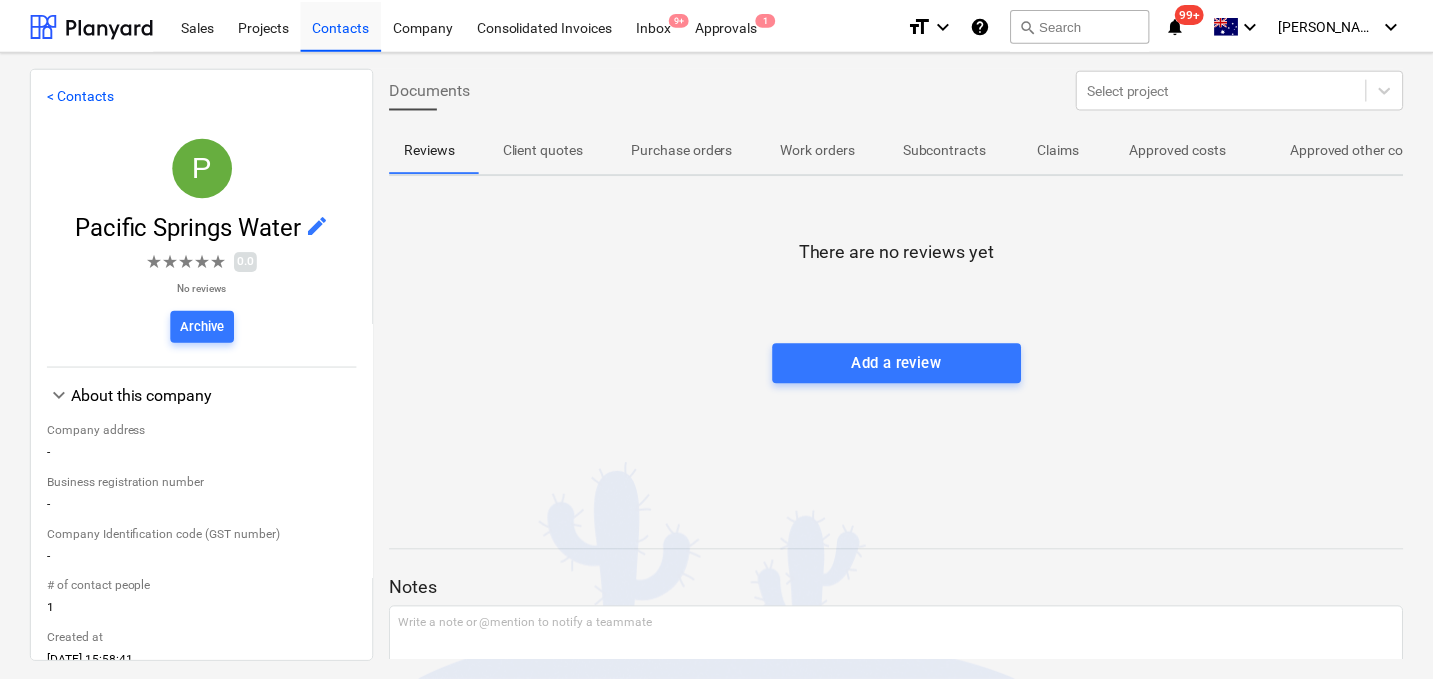 scroll, scrollTop: 0, scrollLeft: 0, axis: both 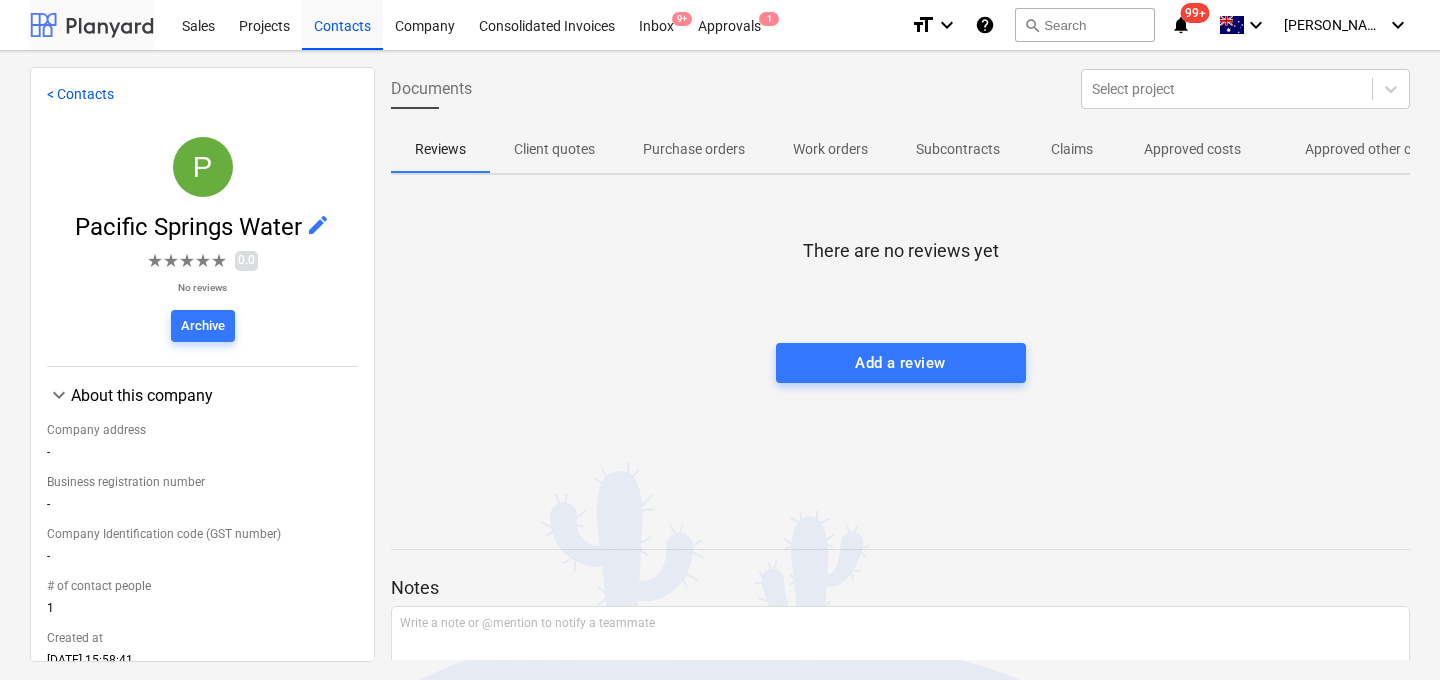 click at bounding box center (92, 25) 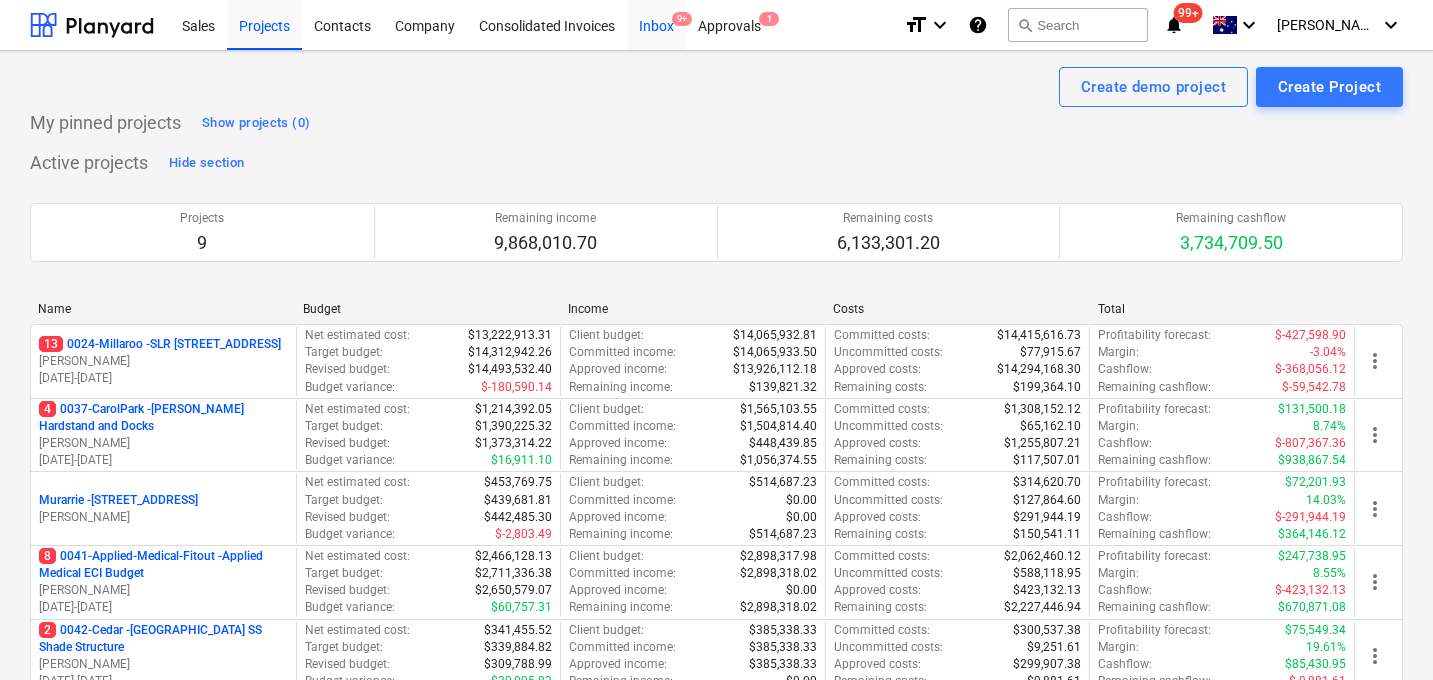 click on "Inbox 9+" at bounding box center (656, 24) 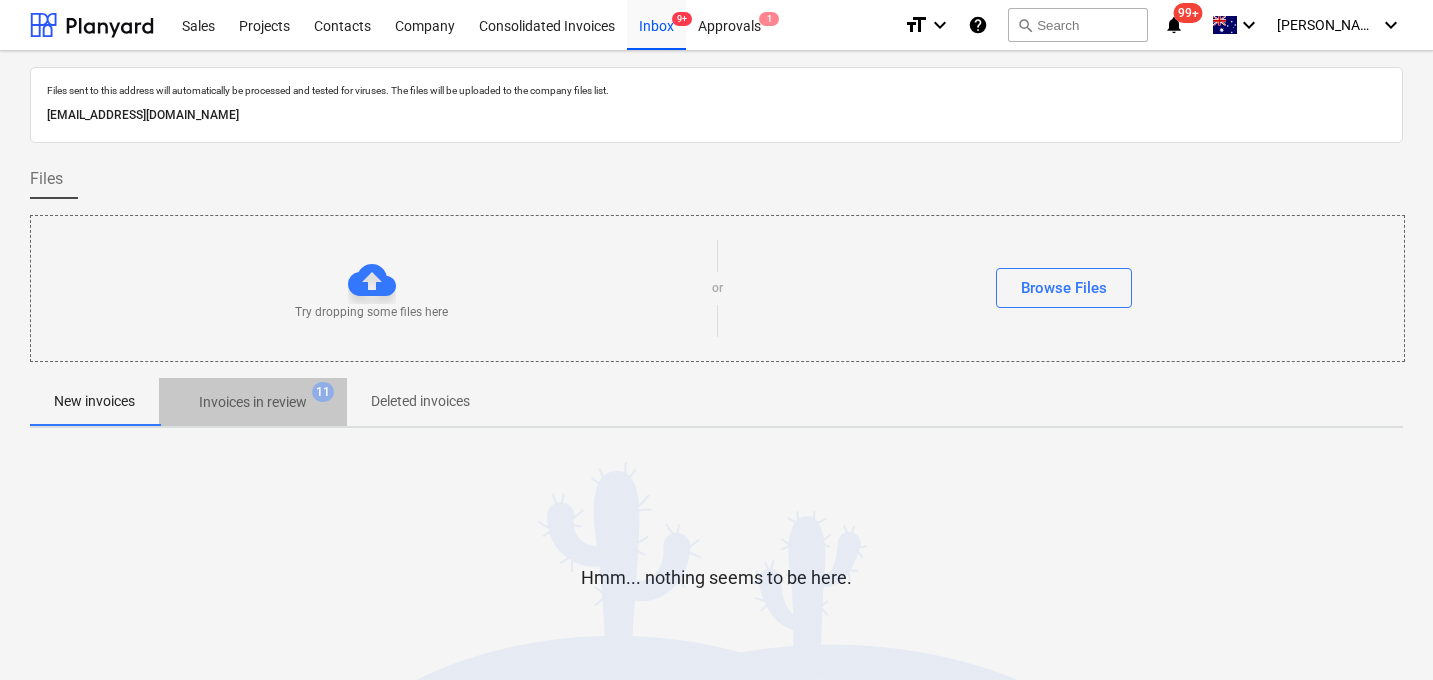 click on "Invoices in review" at bounding box center (253, 402) 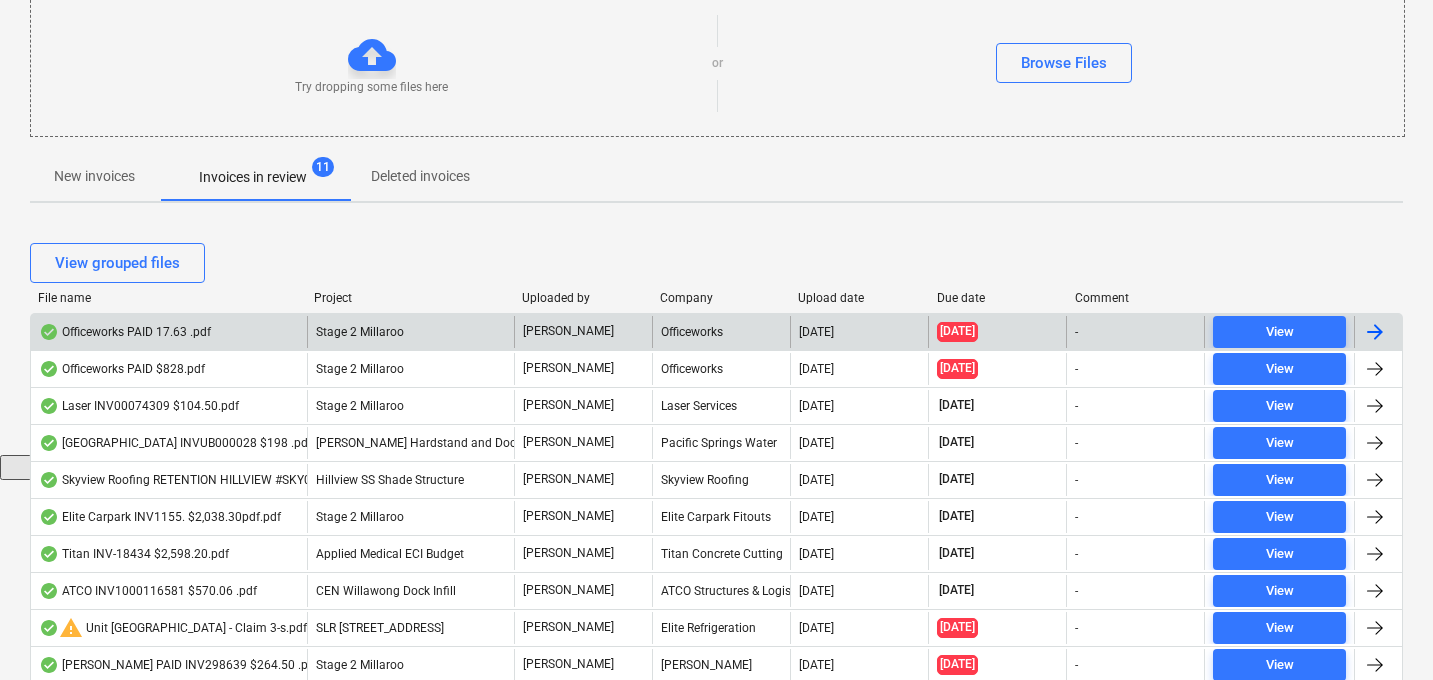 scroll, scrollTop: 232, scrollLeft: 0, axis: vertical 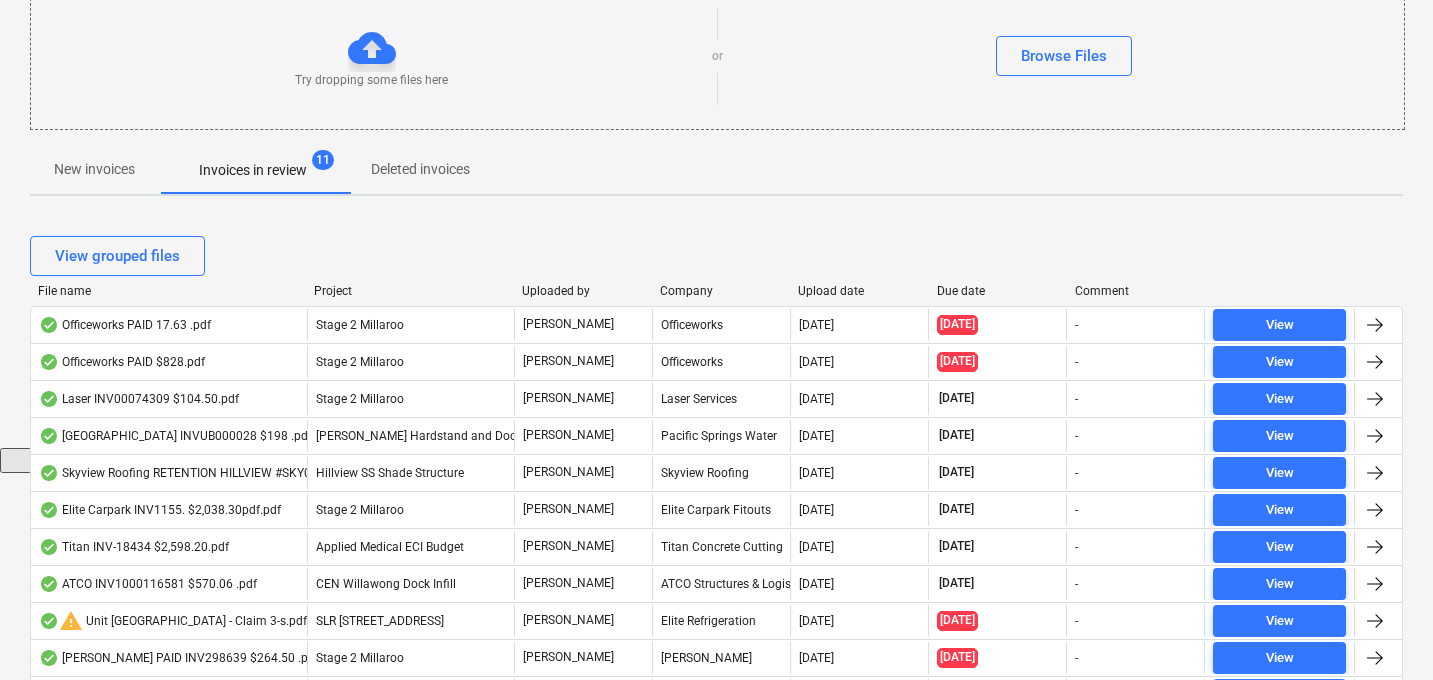 click on "Due date" at bounding box center [998, 291] 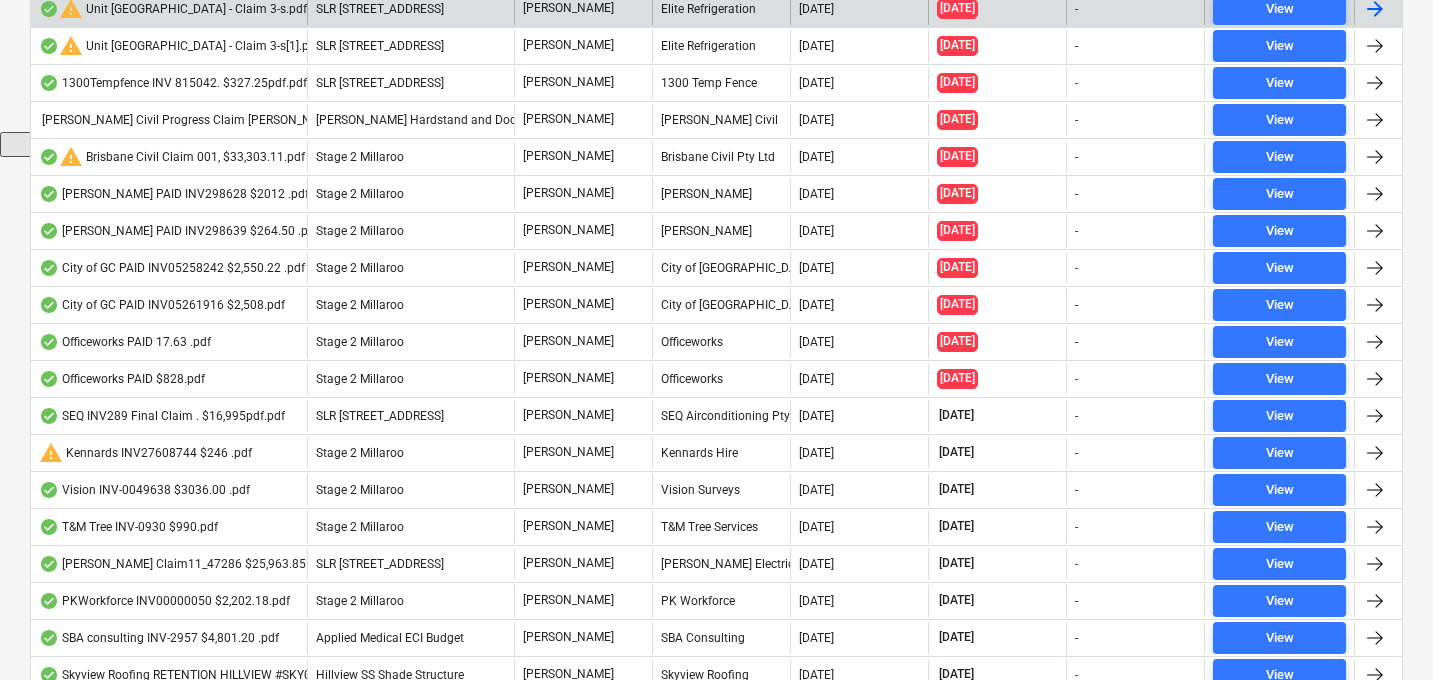 scroll, scrollTop: 0, scrollLeft: 0, axis: both 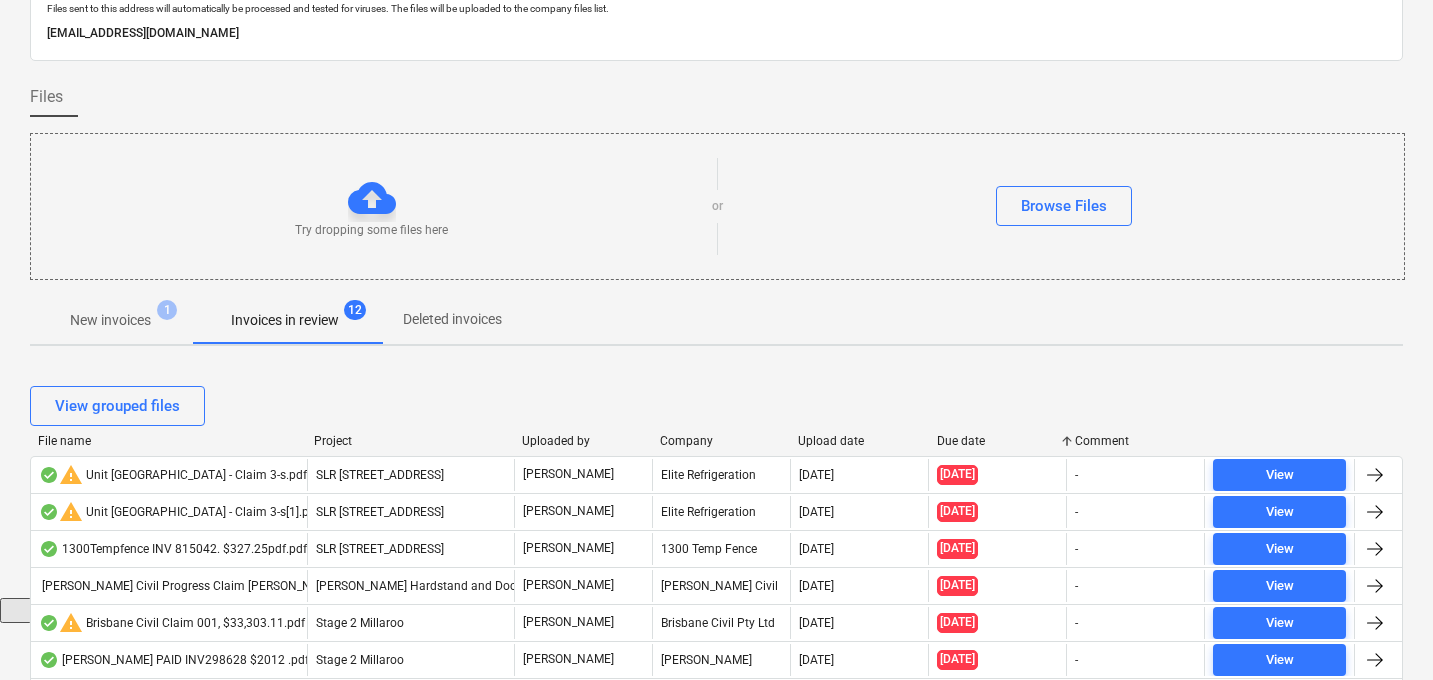 click on "Upload date" at bounding box center [859, 441] 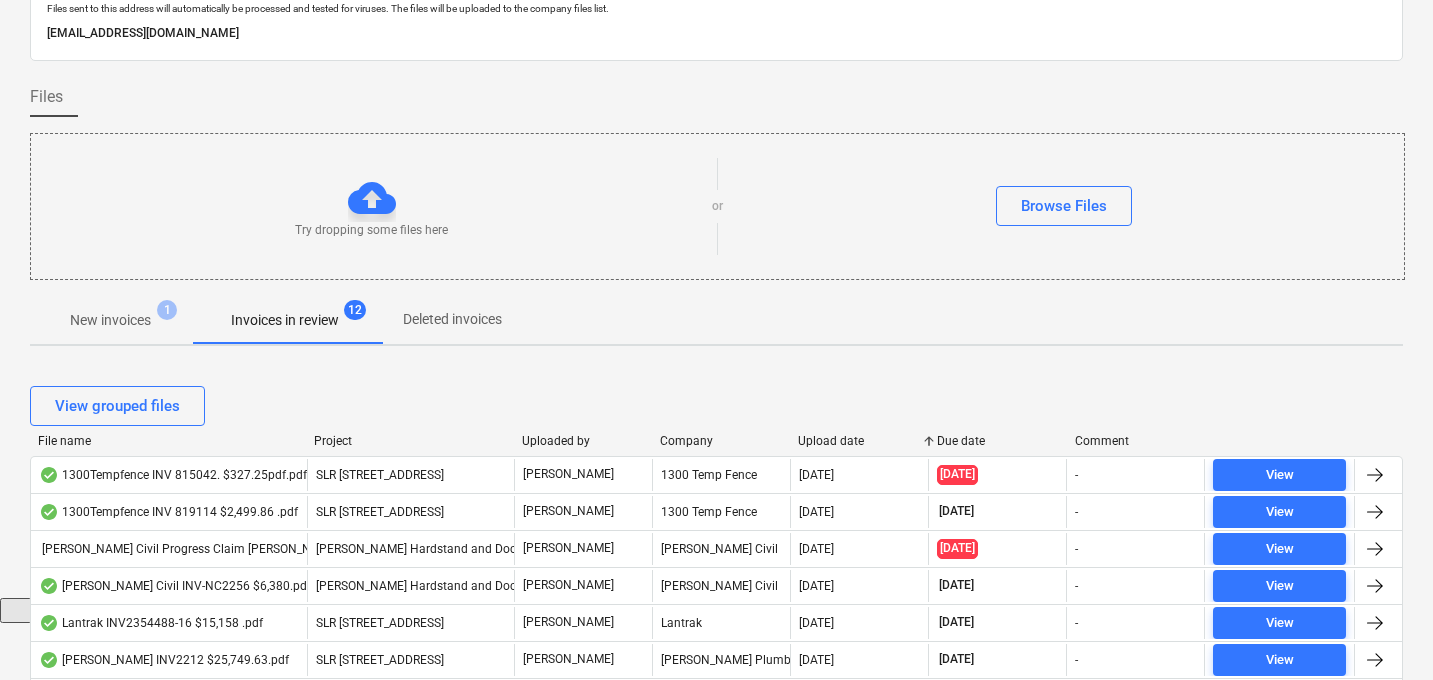 click on "Upload date" at bounding box center (859, 441) 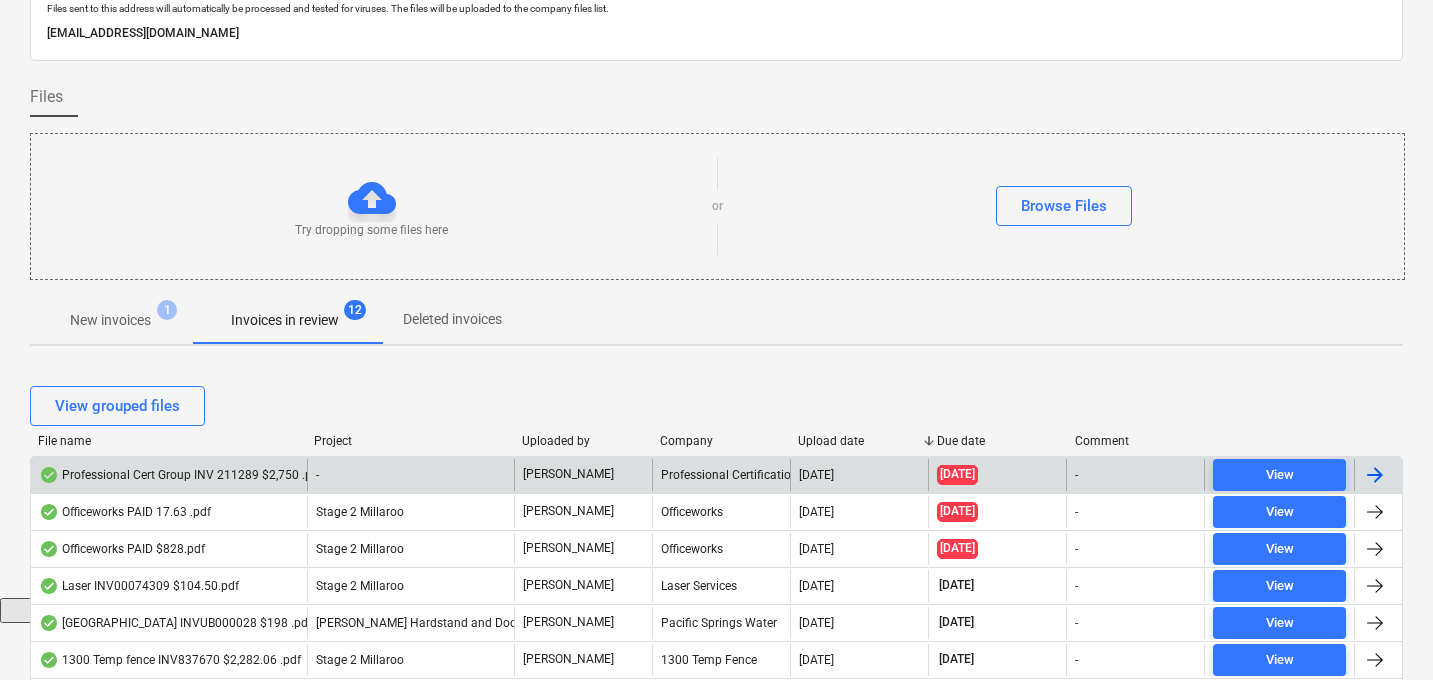 click on "Professional Cert Group INV 211289 $2,750 .pdf" at bounding box center (181, 475) 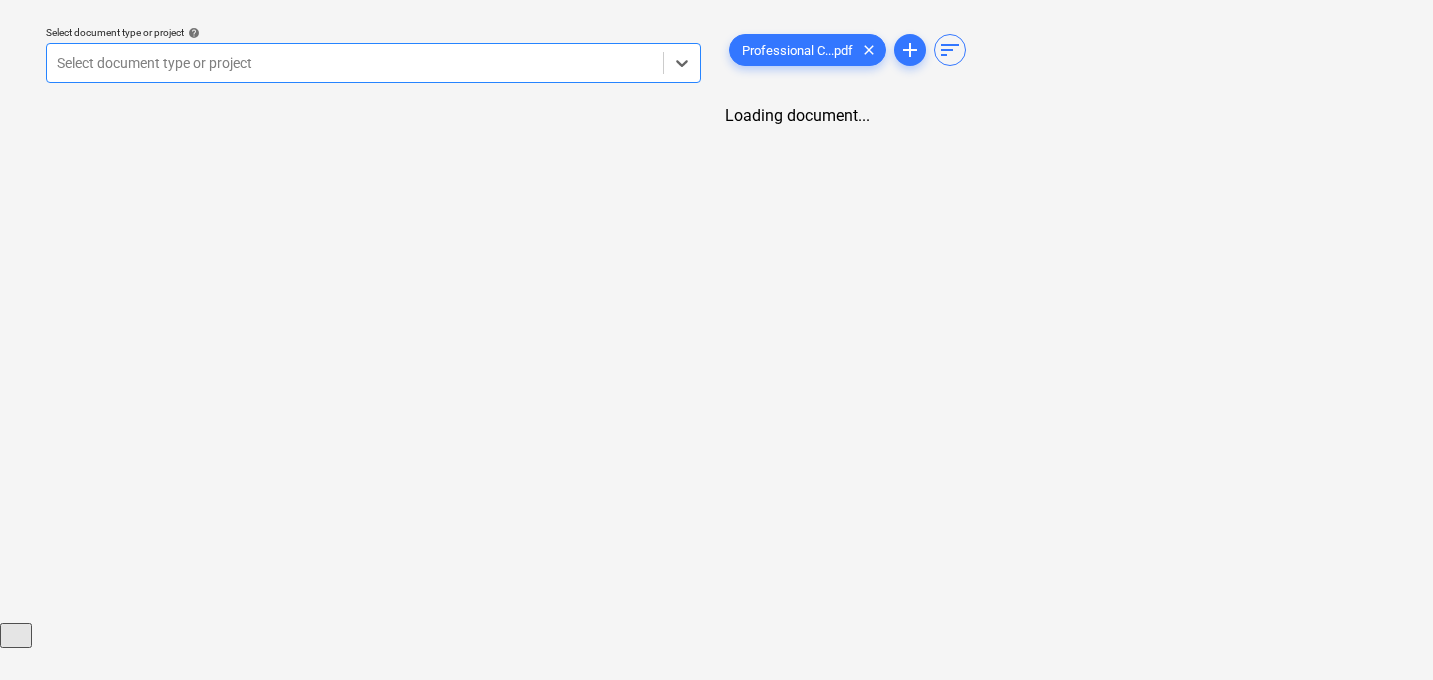 click at bounding box center [355, 63] 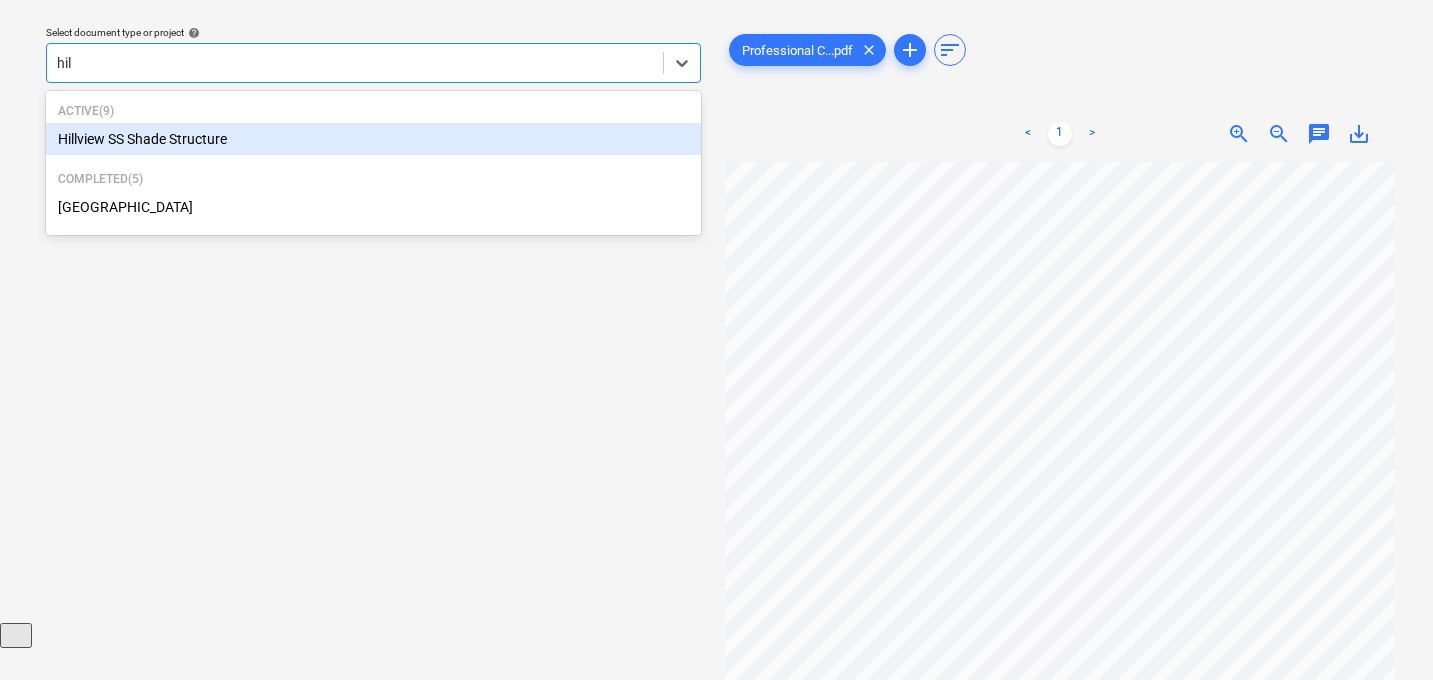 type on "hill" 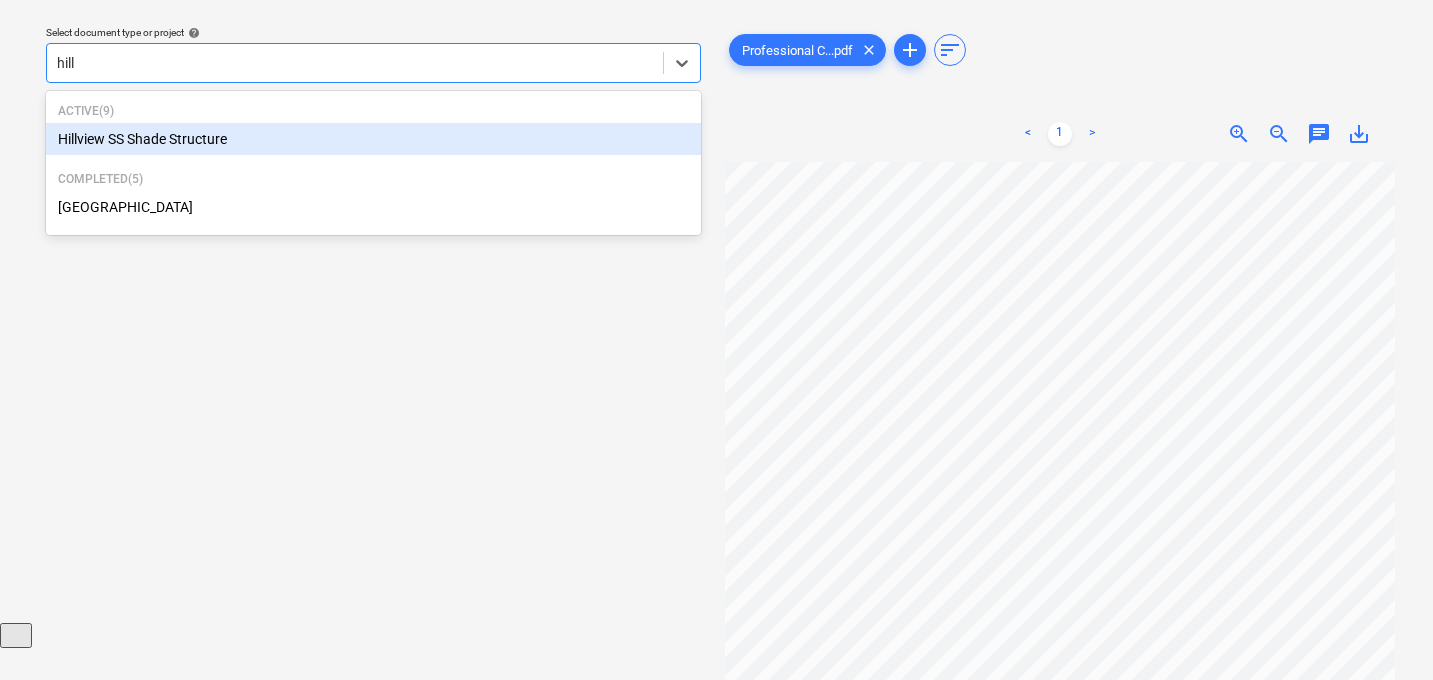 click on "Hillview SS Shade Structure" at bounding box center (373, 139) 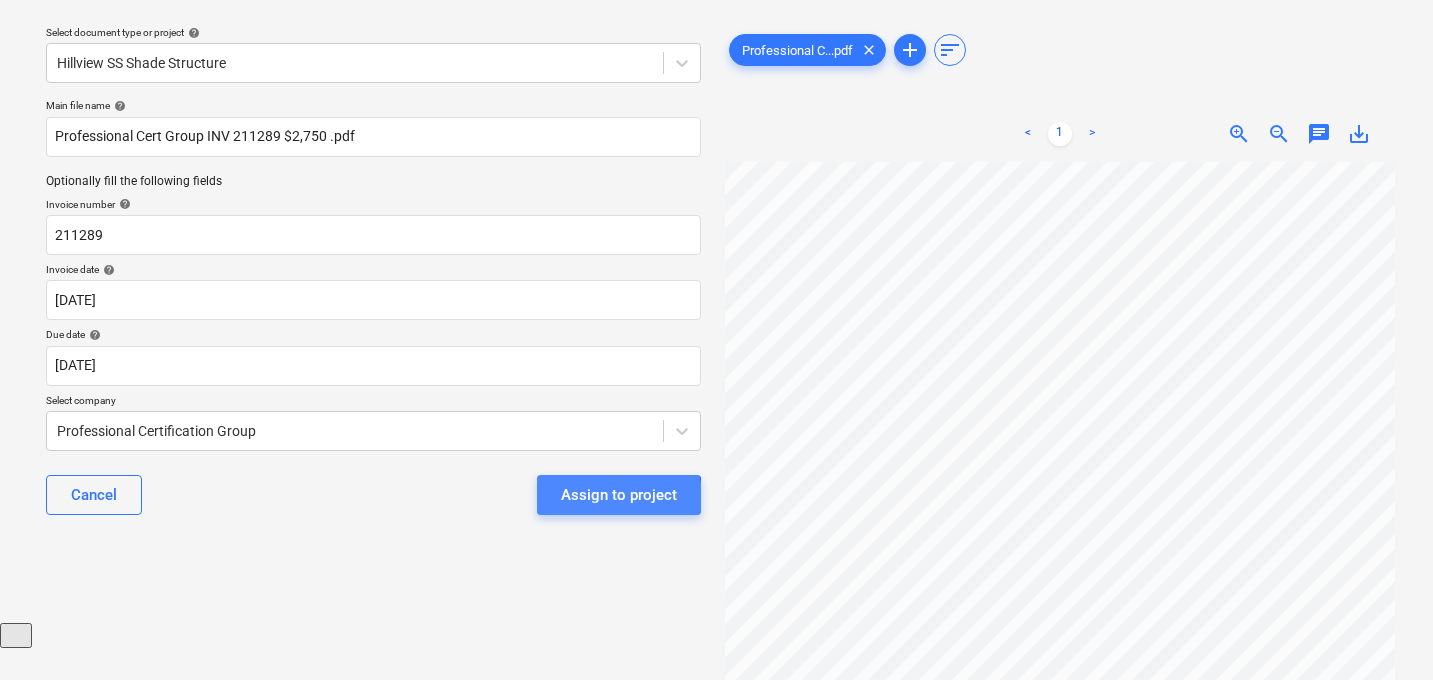 click on "Assign to project" at bounding box center (619, 495) 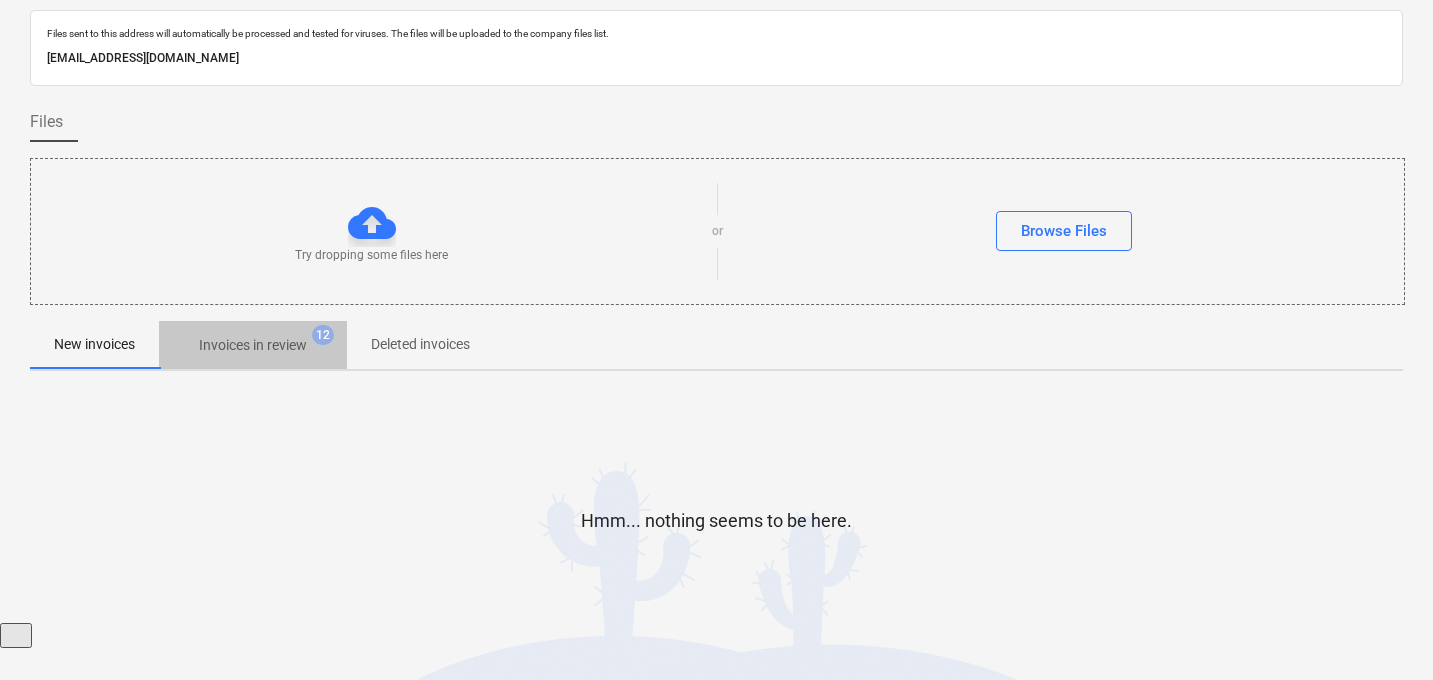 click on "Invoices in review" at bounding box center (253, 345) 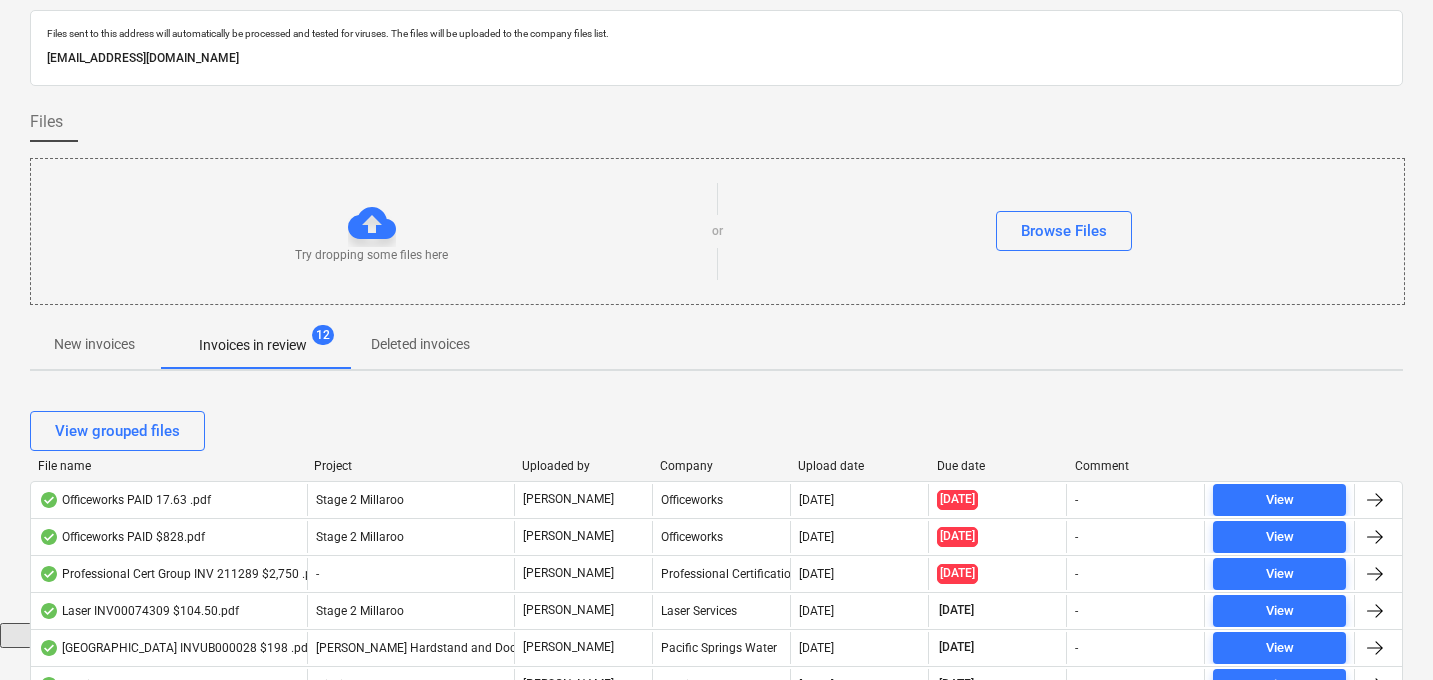 click on "Upload date" at bounding box center (859, 466) 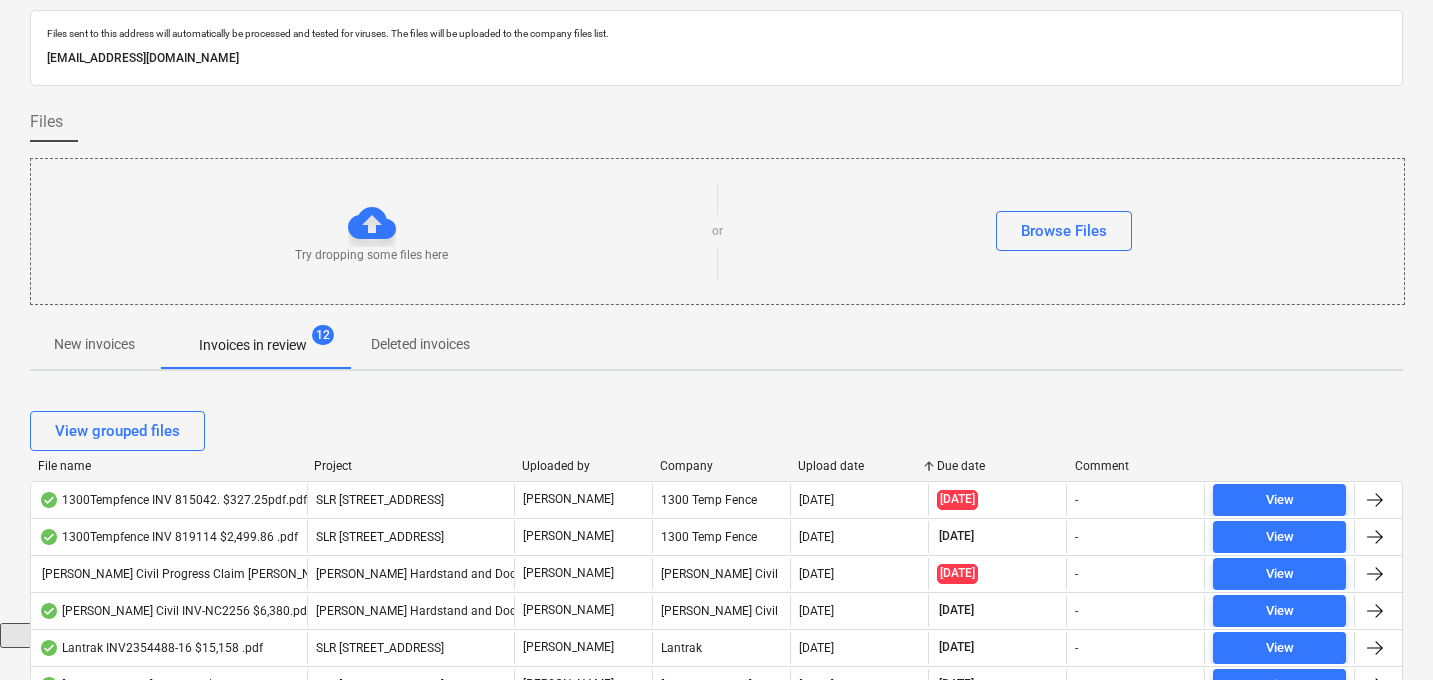 click on "Upload date" at bounding box center (859, 466) 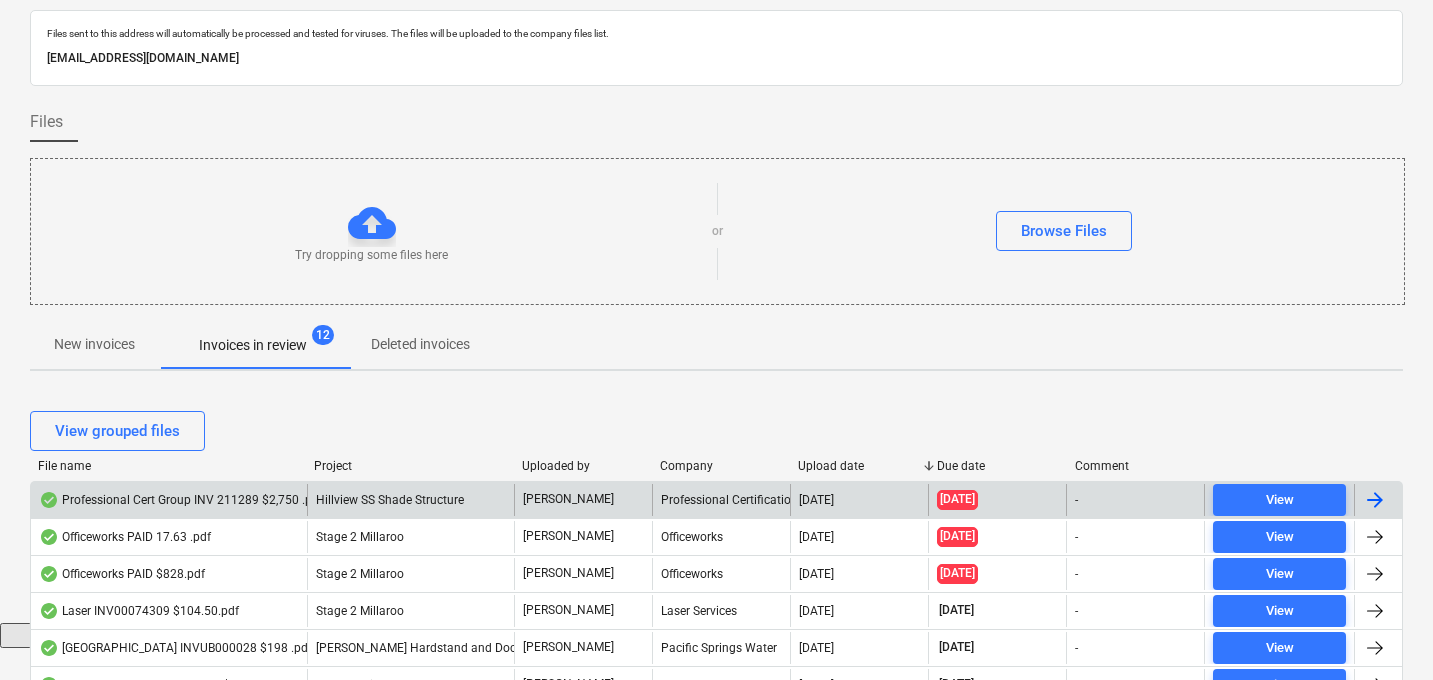 click on "Professional Cert Group INV 211289 $2,750 .pdf" at bounding box center [181, 500] 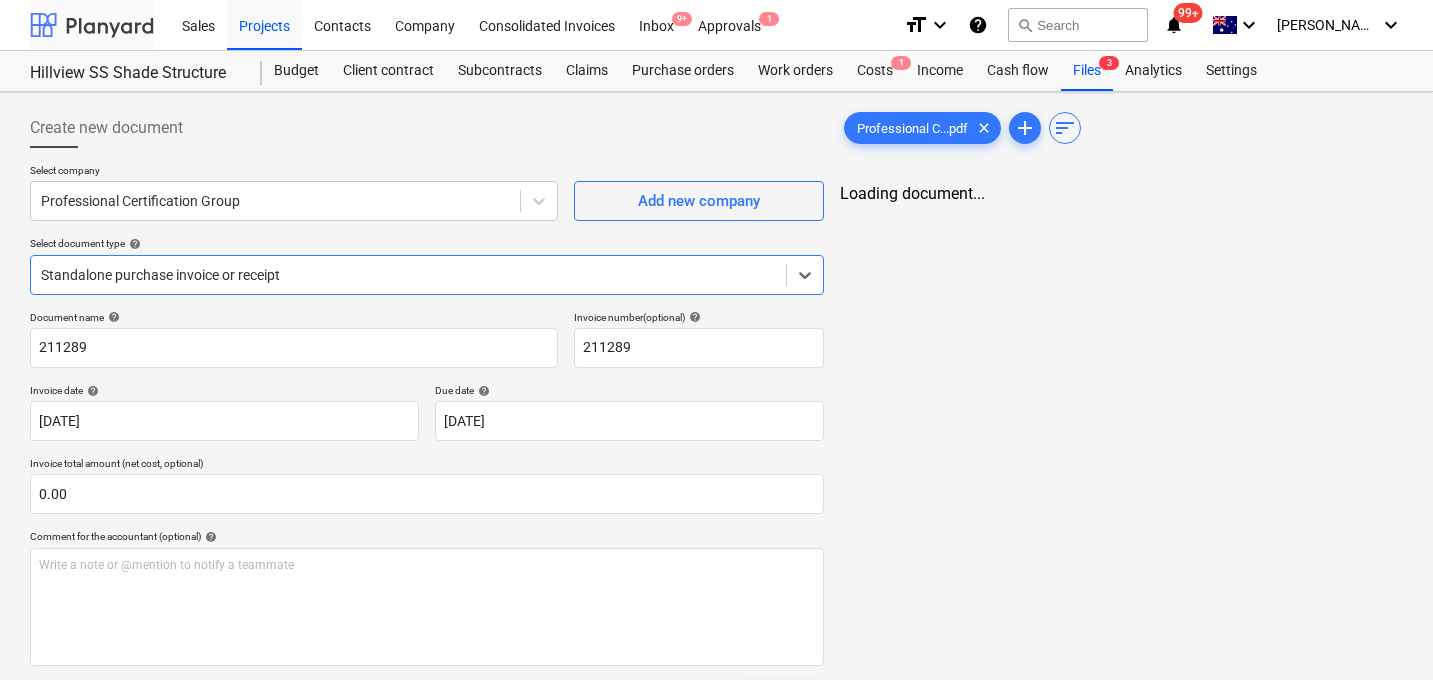 click at bounding box center (92, 25) 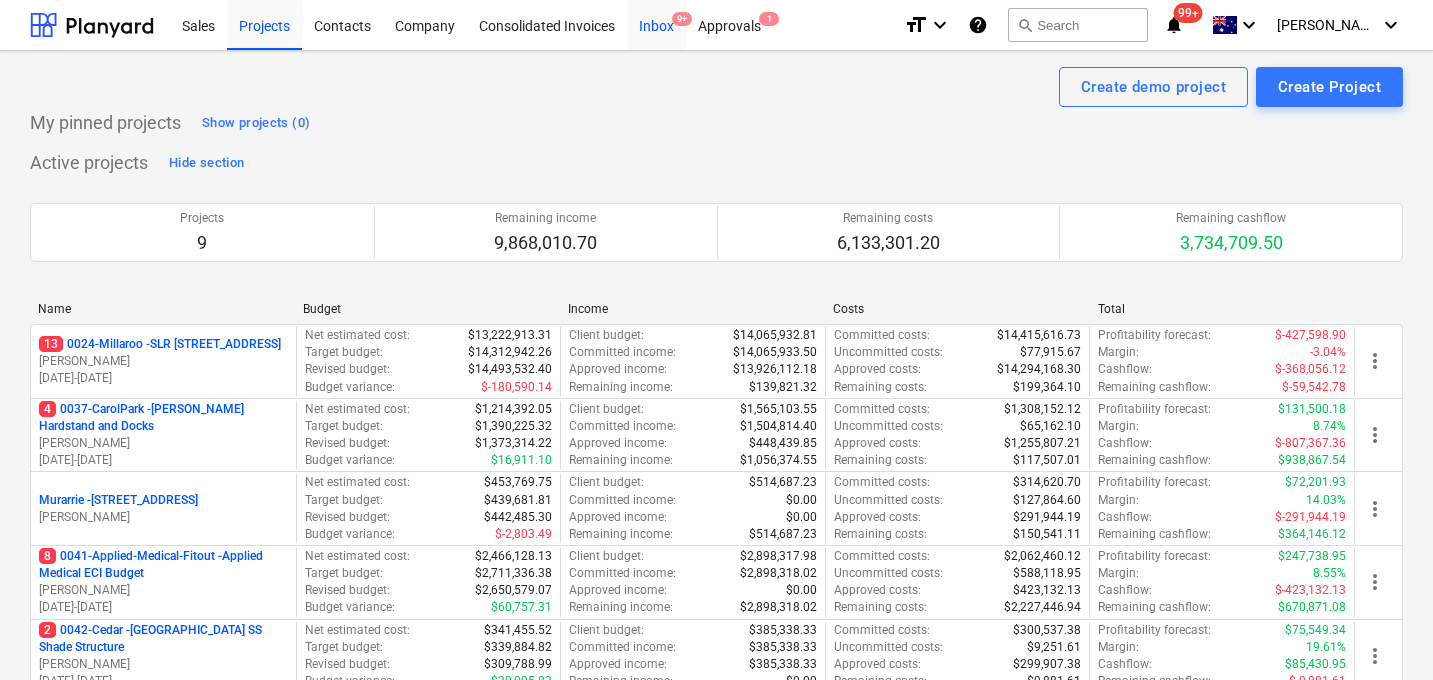 click on "Inbox 9+" at bounding box center (656, 24) 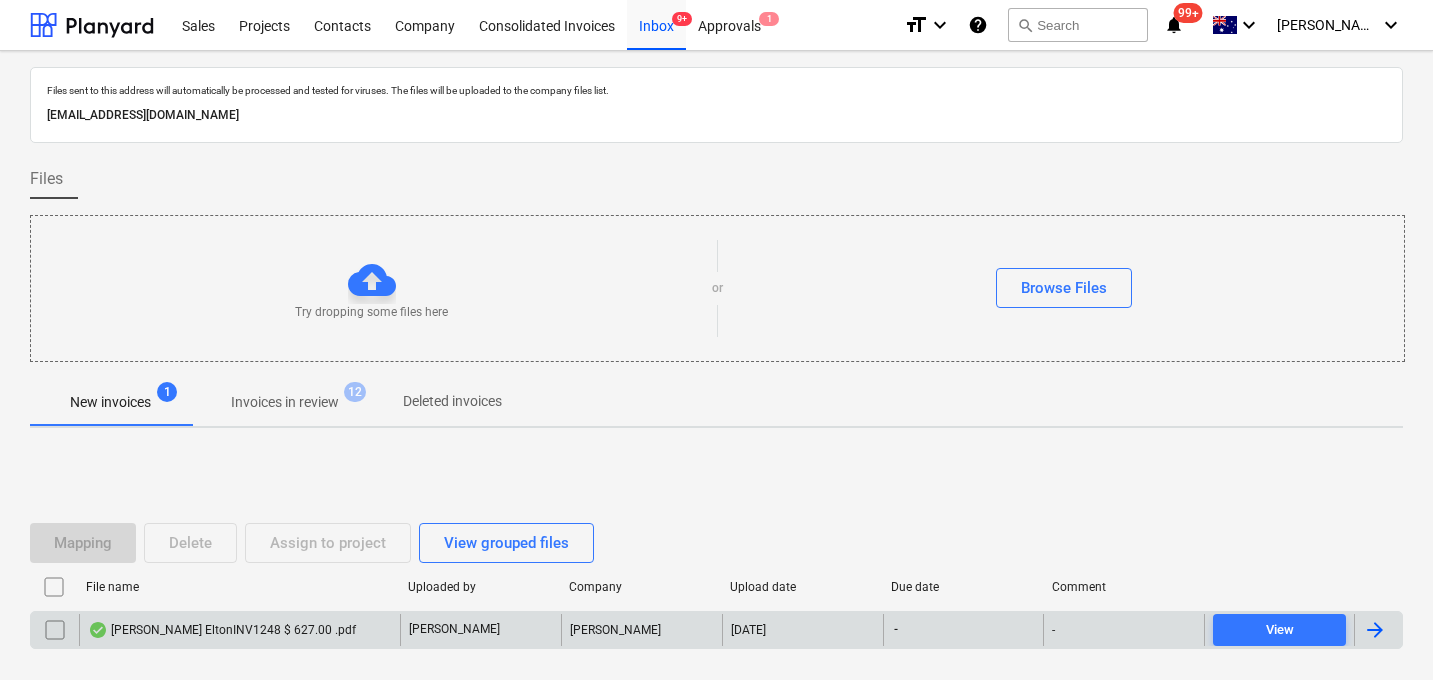 click on "[PERSON_NAME] EltonINV1248 $ 627.00  .pdf" at bounding box center (239, 630) 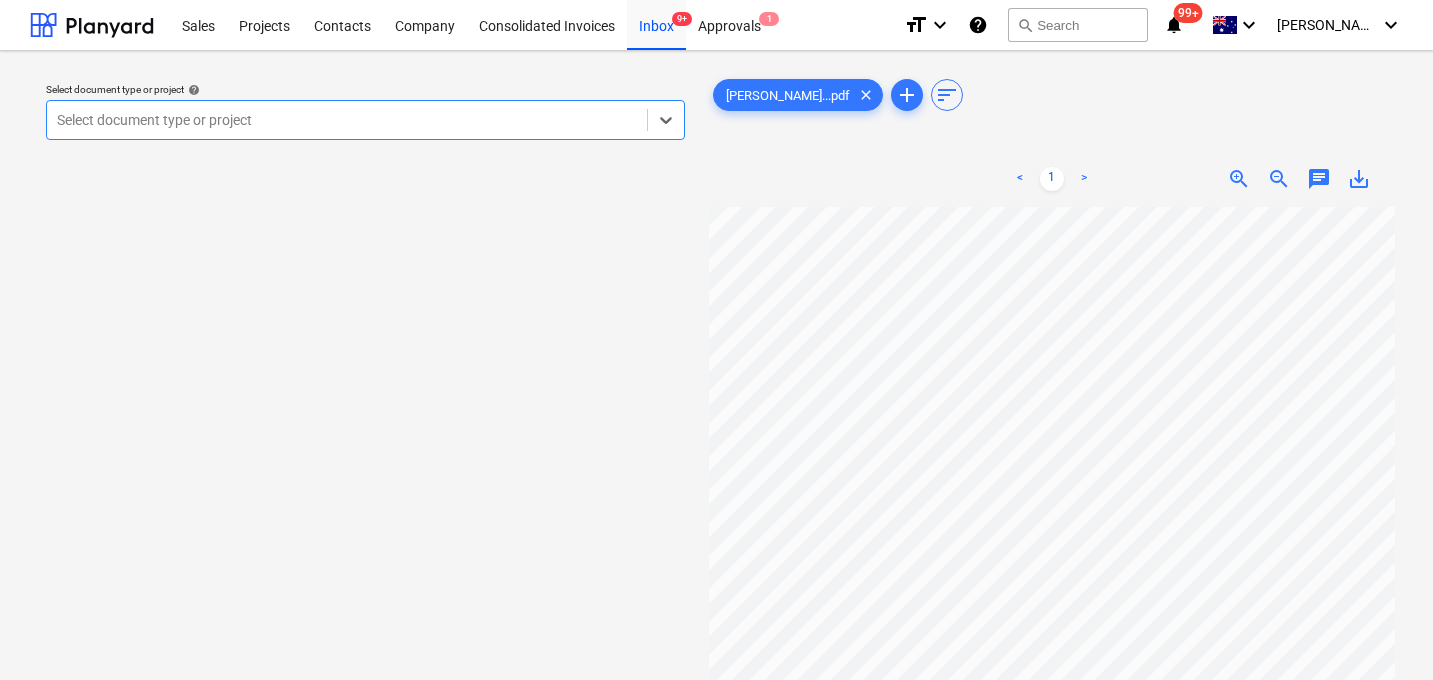 click at bounding box center [347, 120] 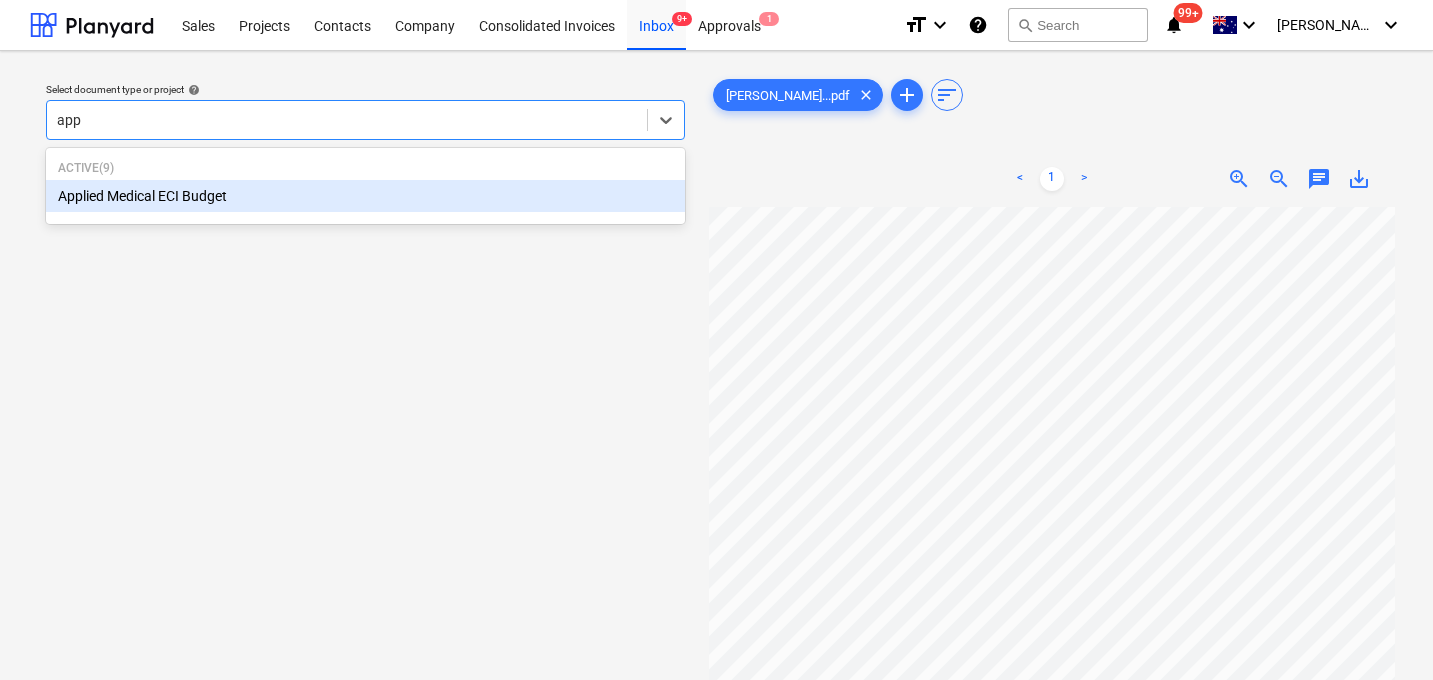 type on "appl" 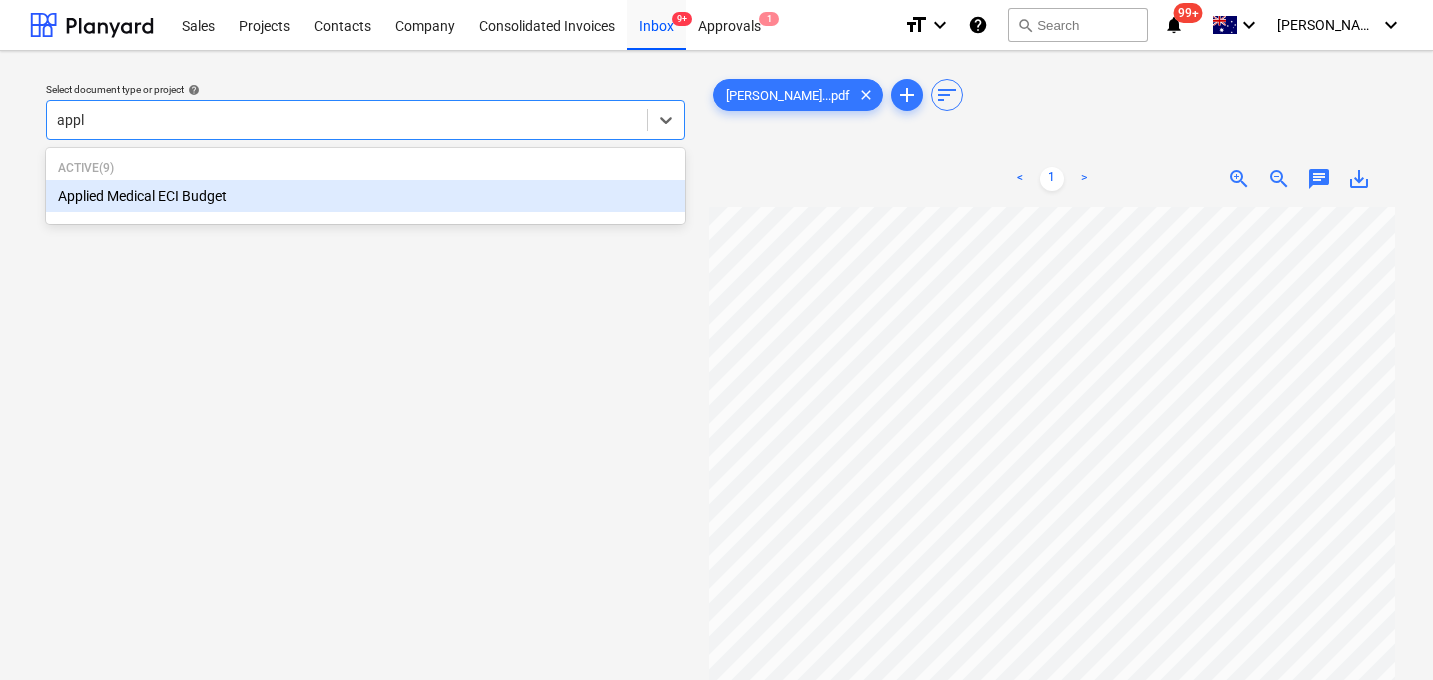 click on "Applied Medical ECI Budget" at bounding box center (365, 196) 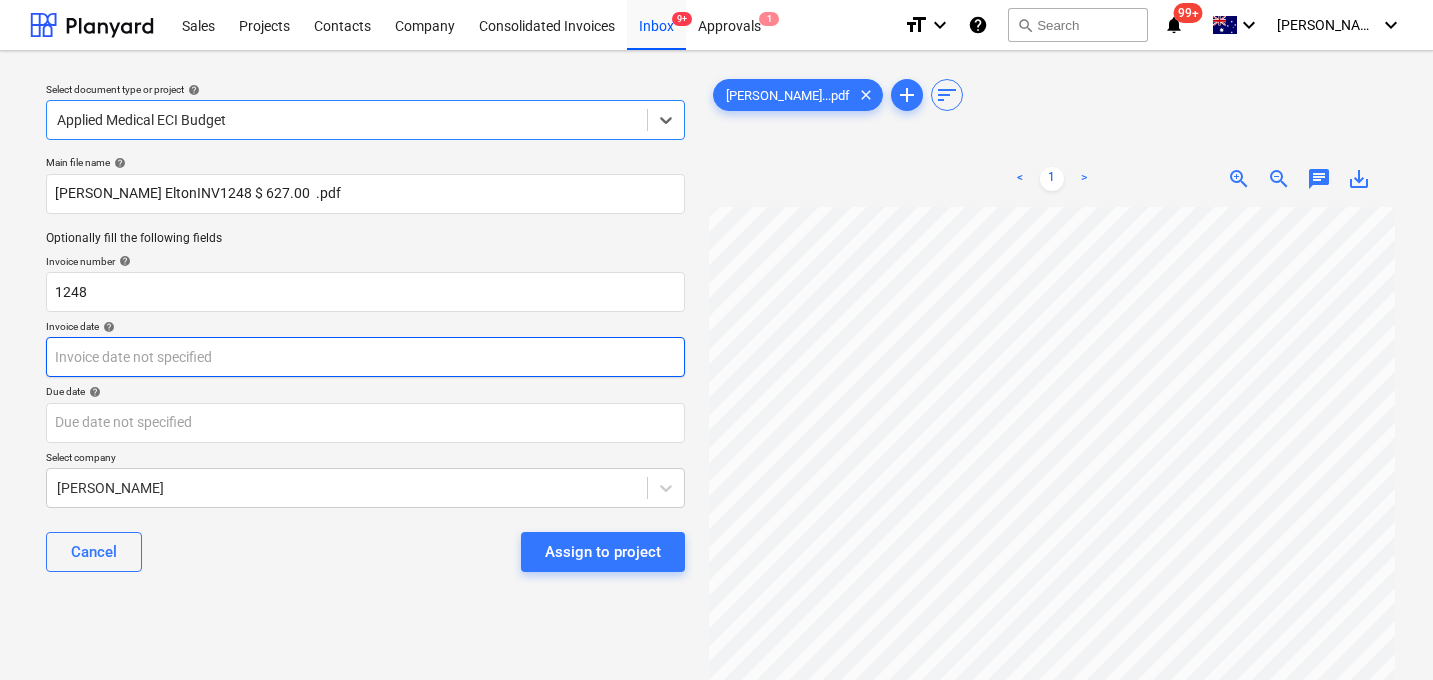 scroll, scrollTop: 0, scrollLeft: 0, axis: both 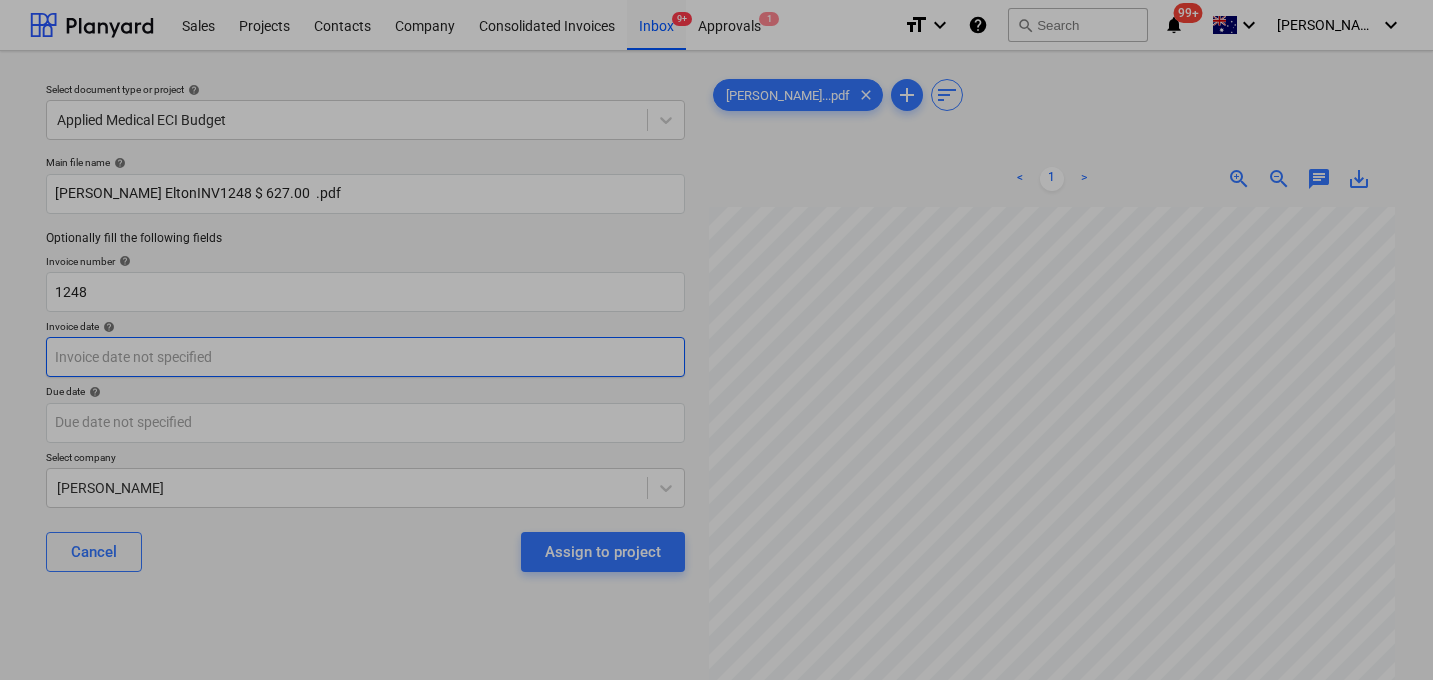click on "Sales Projects Contacts Company Consolidated Invoices Inbox 9+ Approvals 1 format_size keyboard_arrow_down help search Search notifications 99+ keyboard_arrow_down [PERSON_NAME] keyboard_arrow_down Select document type or project help Applied Medical ECI Budget Main file name help [PERSON_NAME] EltonINV1248 $ 627.00  .pdf Optionally fill the following fields Invoice number help 1248 Invoice date help Press the down arrow key to interact with the calendar and
select a date. Press the question mark key to get the keyboard shortcuts for changing dates. Due date help Press the down arrow key to interact with the calendar and
select a date. Press the question mark key to get the keyboard shortcuts for changing dates. Select company [PERSON_NAME]   Cancel Assign to project [PERSON_NAME]...pdf clear add sort < 1 > zoom_in zoom_out chat 0 save_alt
Su Mo Tu We Th Fr Sa Su Mo Tu We Th Fr Sa [DATE] 1 2 3 4 5 6 7 8 9 10 11 12 13 14 15 16 17 18 19 20 21 22 23 24 25 26 27 28 29 [DATE] 1 2 3 4 5 6 7 8 9 10" at bounding box center [716, 340] 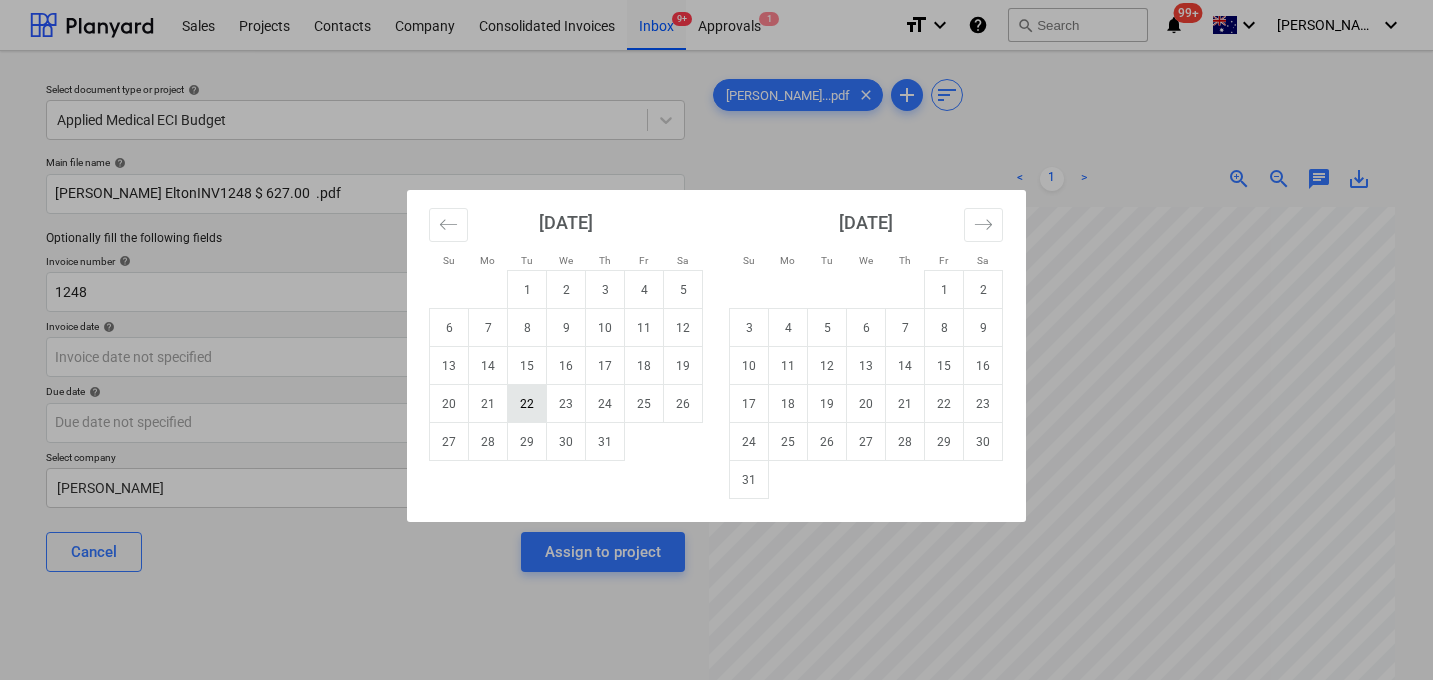 click on "22" at bounding box center [527, 404] 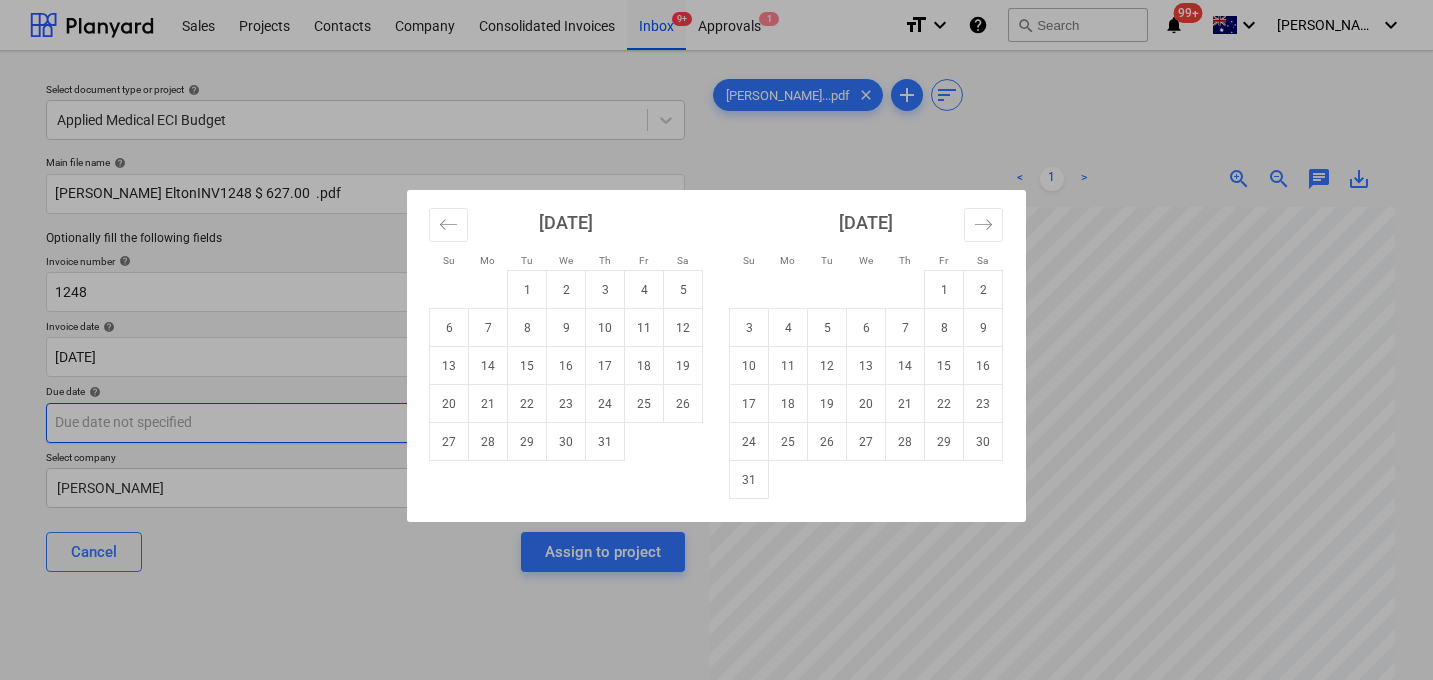 click on "Sales Projects Contacts Company Consolidated Invoices Inbox 9+ Approvals 1 format_size keyboard_arrow_down help search Search notifications 99+ keyboard_arrow_down [PERSON_NAME] keyboard_arrow_down Select document type or project help Applied Medical ECI Budget Main file name help [PERSON_NAME] EltonINV1248 $ 627.00  .pdf Optionally fill the following fields Invoice number help 1248 Invoice date help [DATE] 22.07.2025 Press the down arrow key to interact with the calendar and
select a date. Press the question mark key to get the keyboard shortcuts for changing dates. Due date help Press the down arrow key to interact with the calendar and
select a date. Press the question mark key to get the keyboard shortcuts for changing dates. Select company [PERSON_NAME]   Cancel Assign to project [PERSON_NAME]...pdf clear add sort < 1 > zoom_in zoom_out chat 0 save_alt
Su Mo Tu We Th Fr Sa Su Mo Tu We Th Fr Sa [DATE] 1 2 3 4 5 6 7 8 9 10 11 12 13 14 15 16 17 18 19 20 21 22 23 24 25 26 27 28 29 30 1 2 3 4" at bounding box center (716, 340) 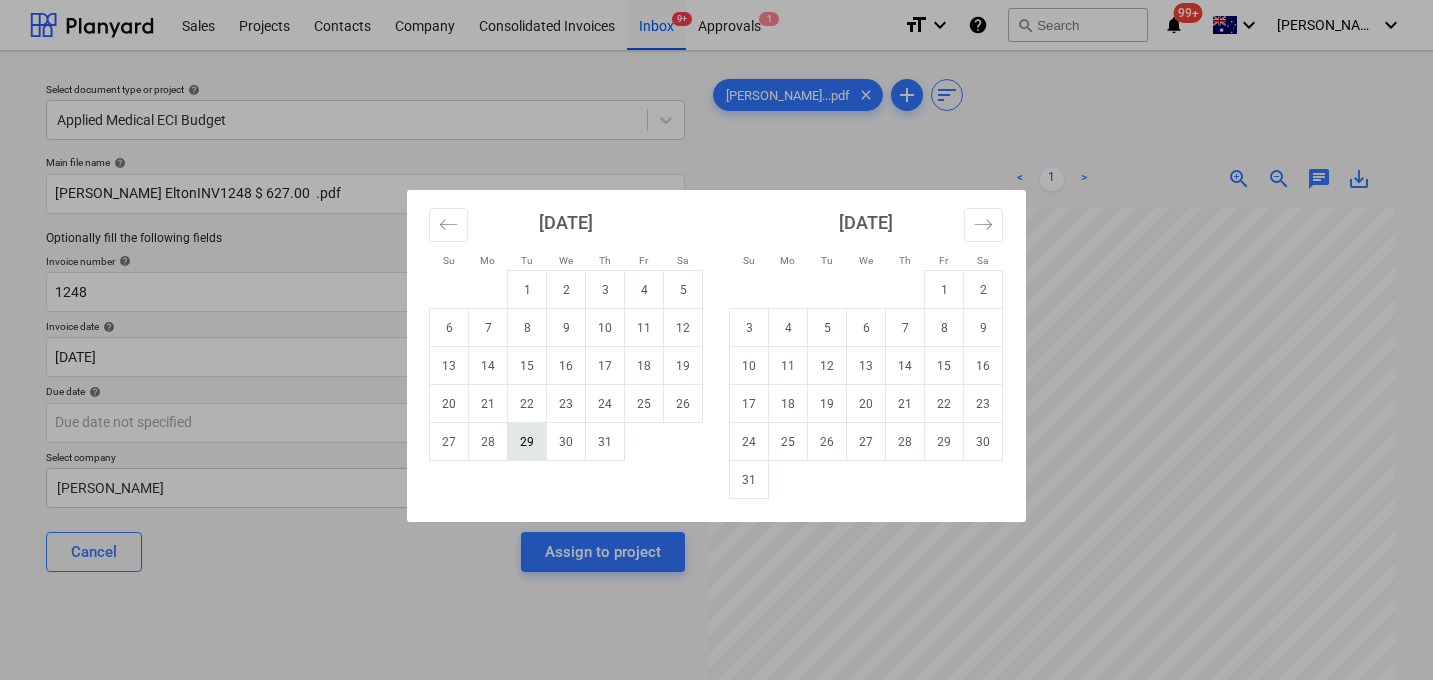 click on "29" at bounding box center [527, 442] 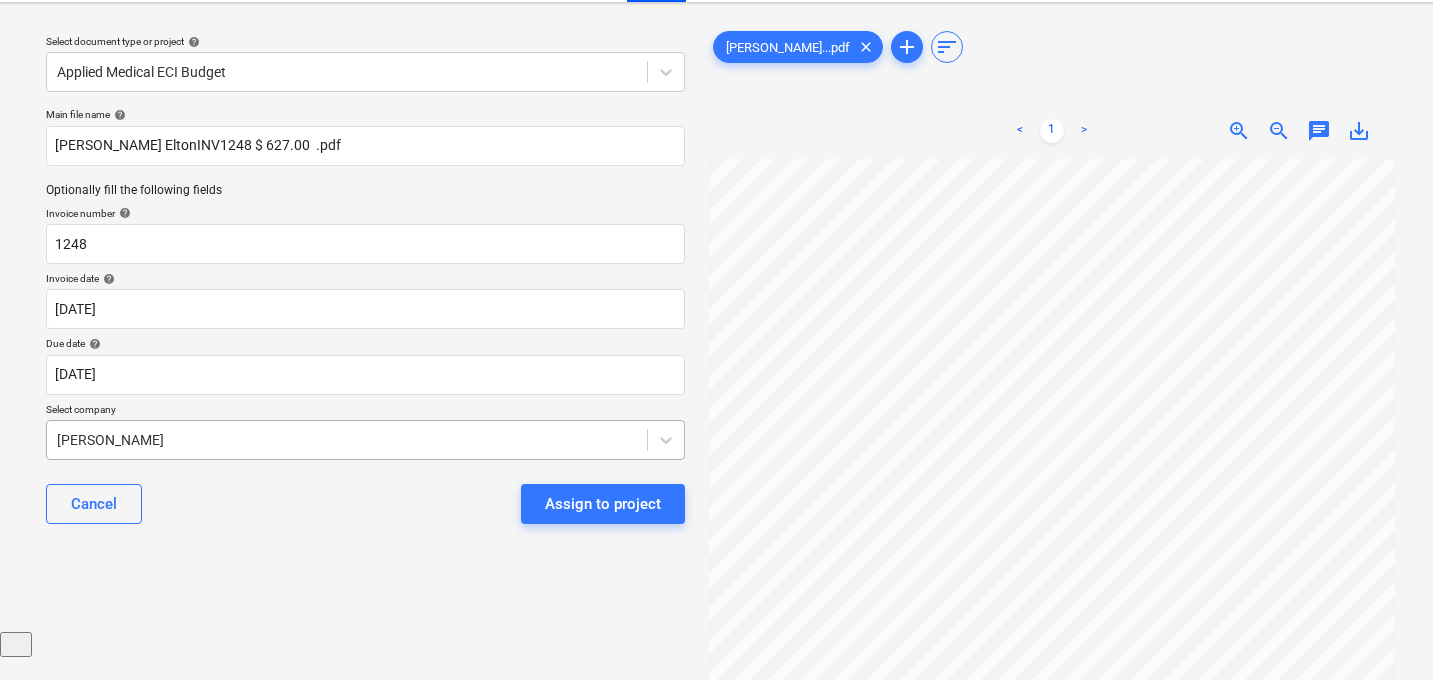 scroll, scrollTop: 52, scrollLeft: 0, axis: vertical 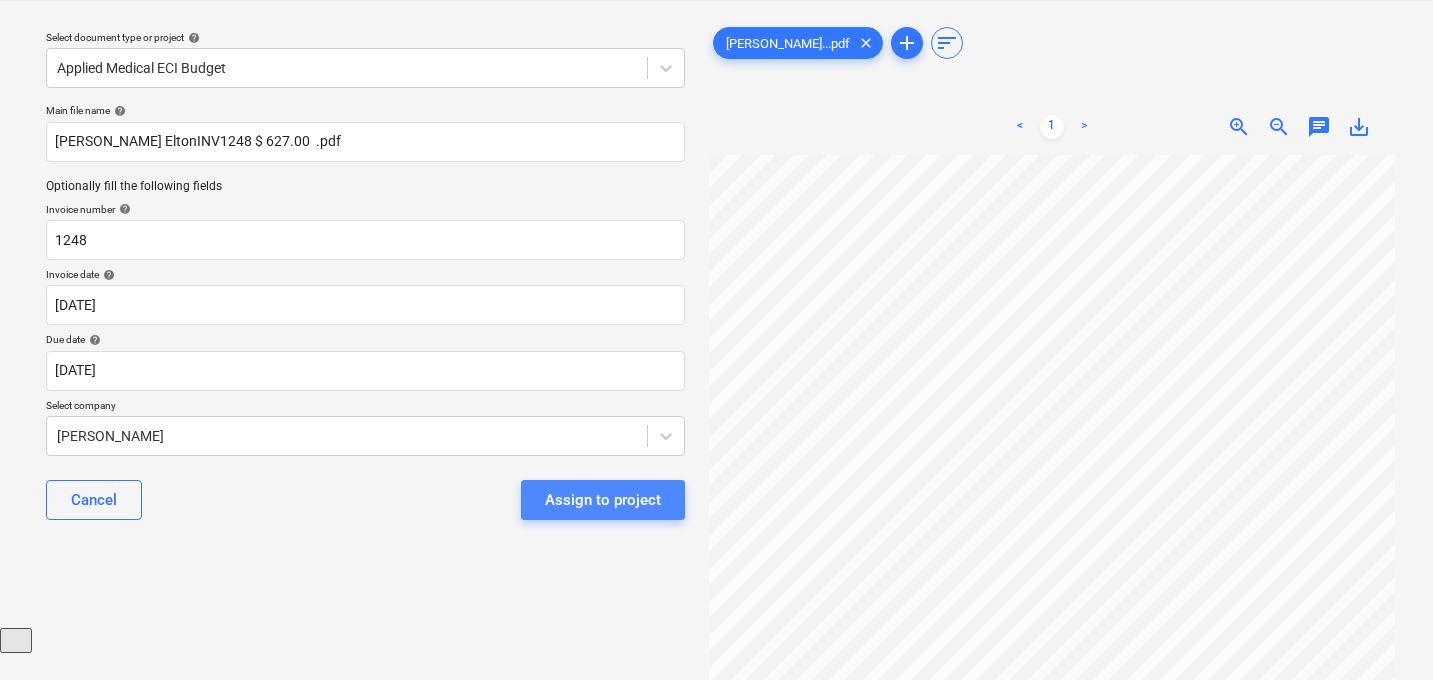 click on "Assign to project" at bounding box center [603, 500] 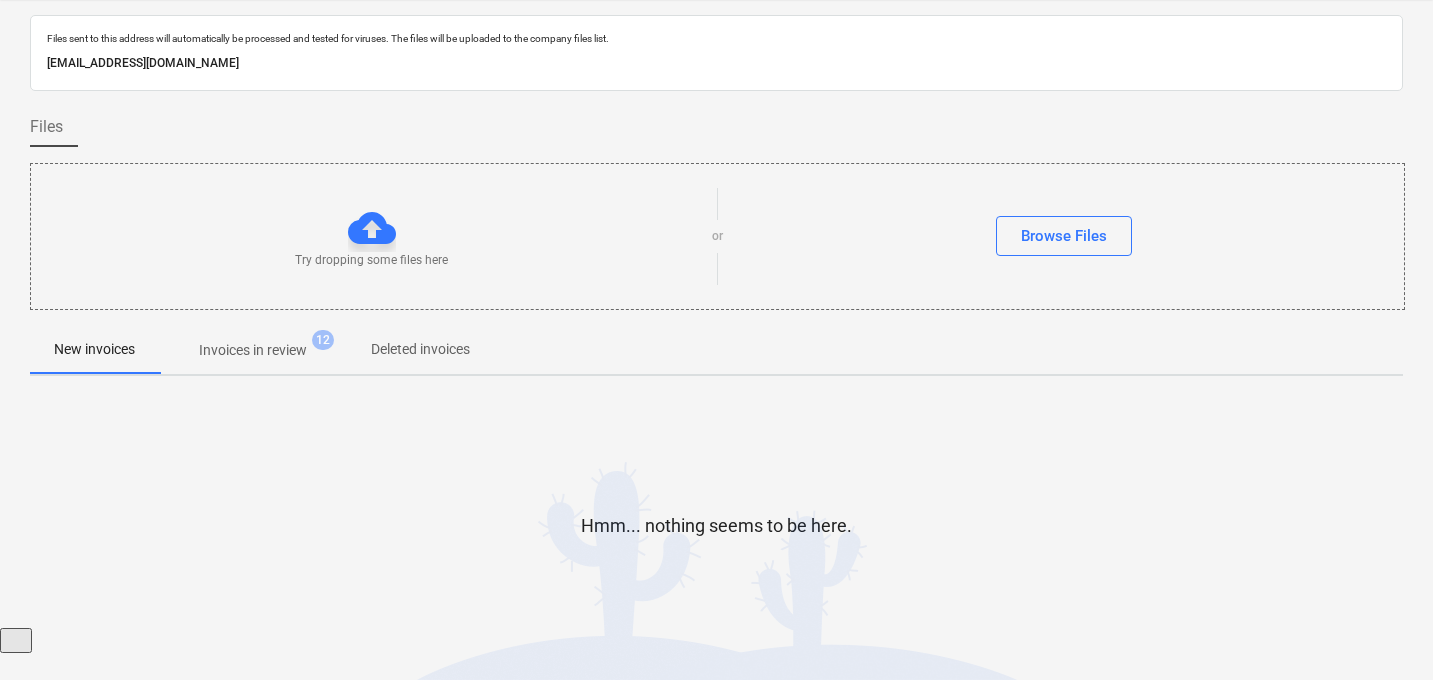 click on "Hmm... nothing seems to be here." at bounding box center [716, 542] 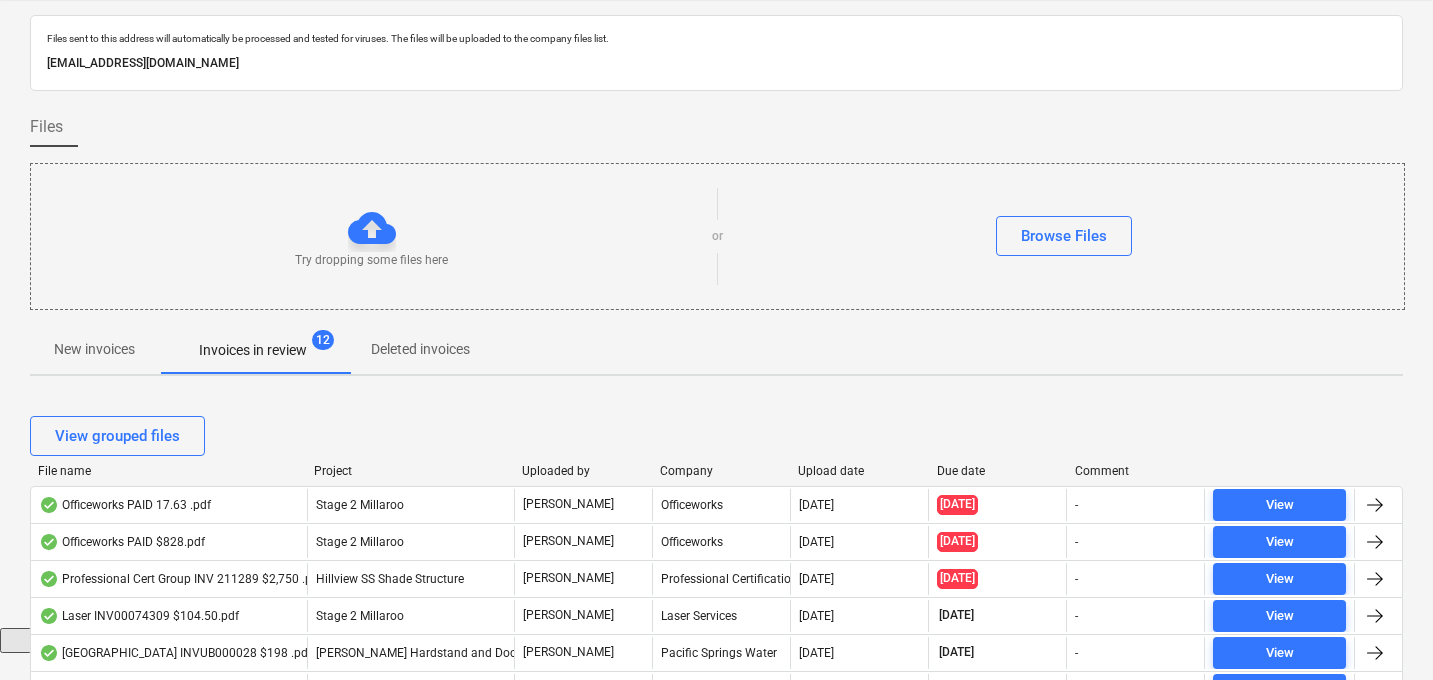 click on "Upload date" at bounding box center (859, 471) 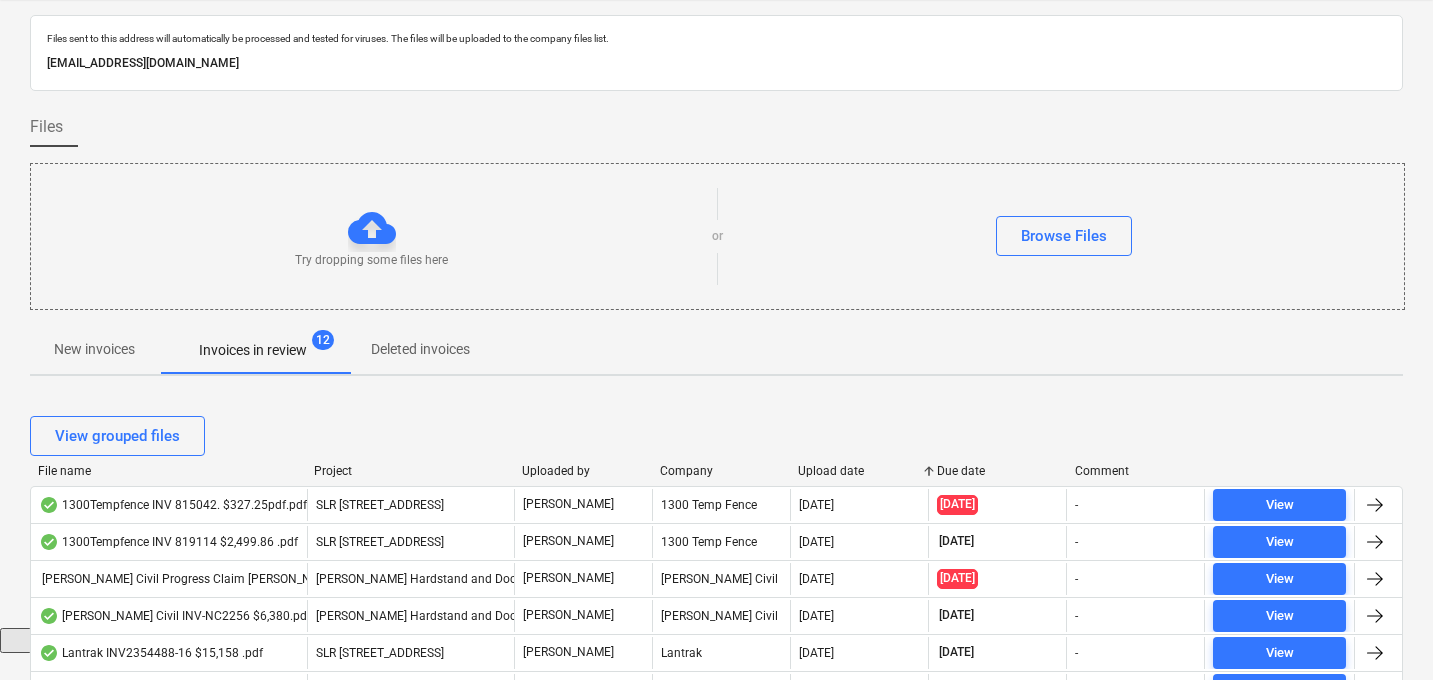 click on "Upload date" at bounding box center (859, 471) 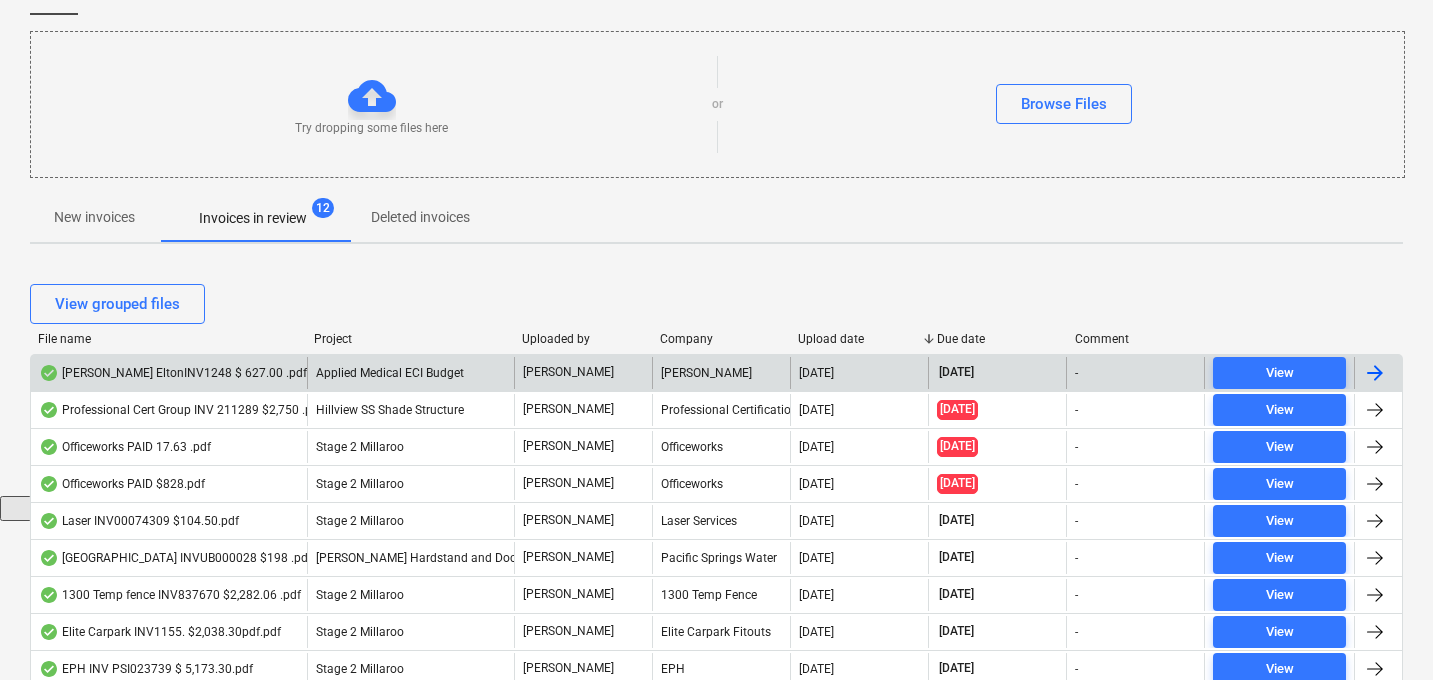 scroll, scrollTop: 186, scrollLeft: 0, axis: vertical 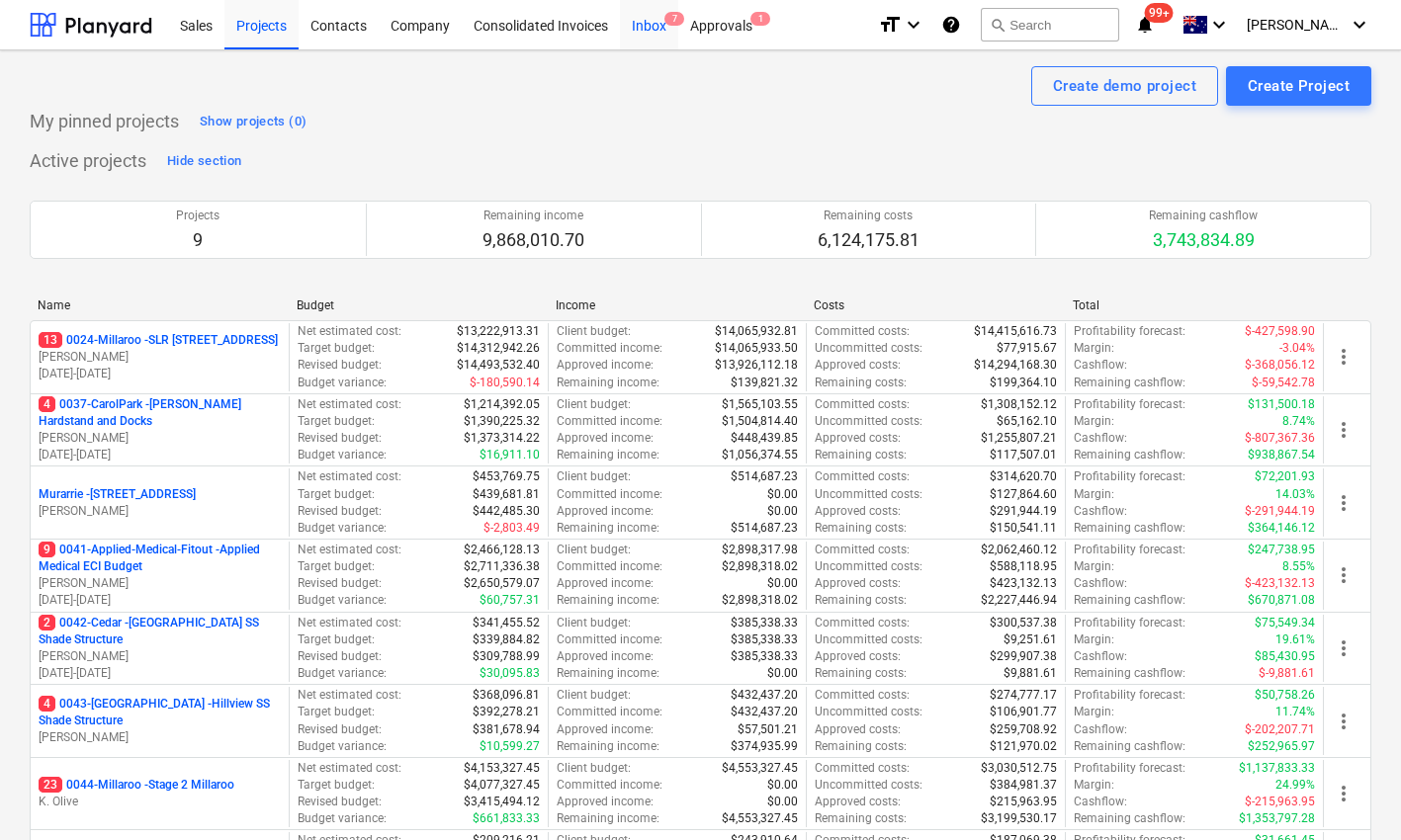 click on "Inbox 7" at bounding box center [649, 24] 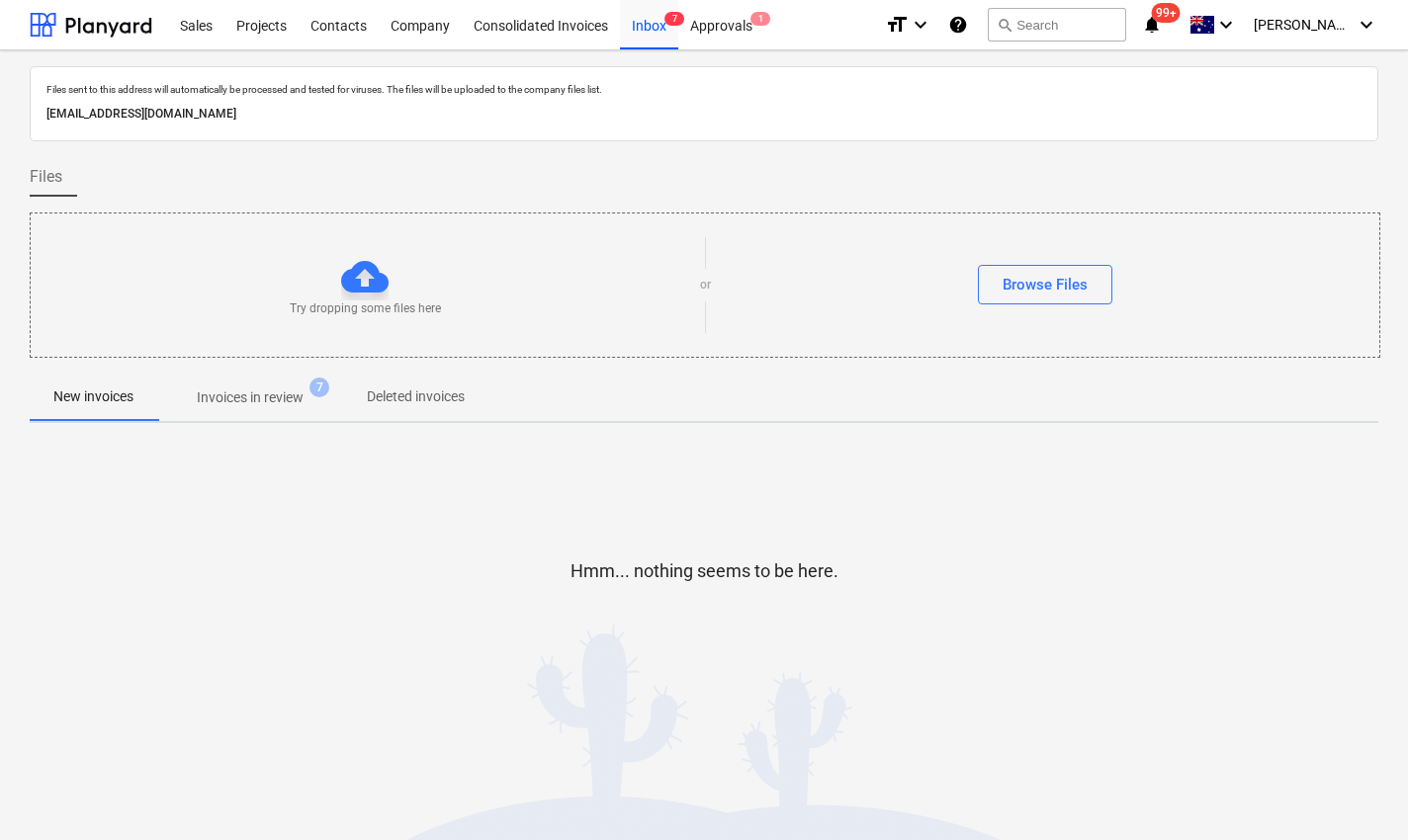 click on "Invoices in review" at bounding box center [250, 397] 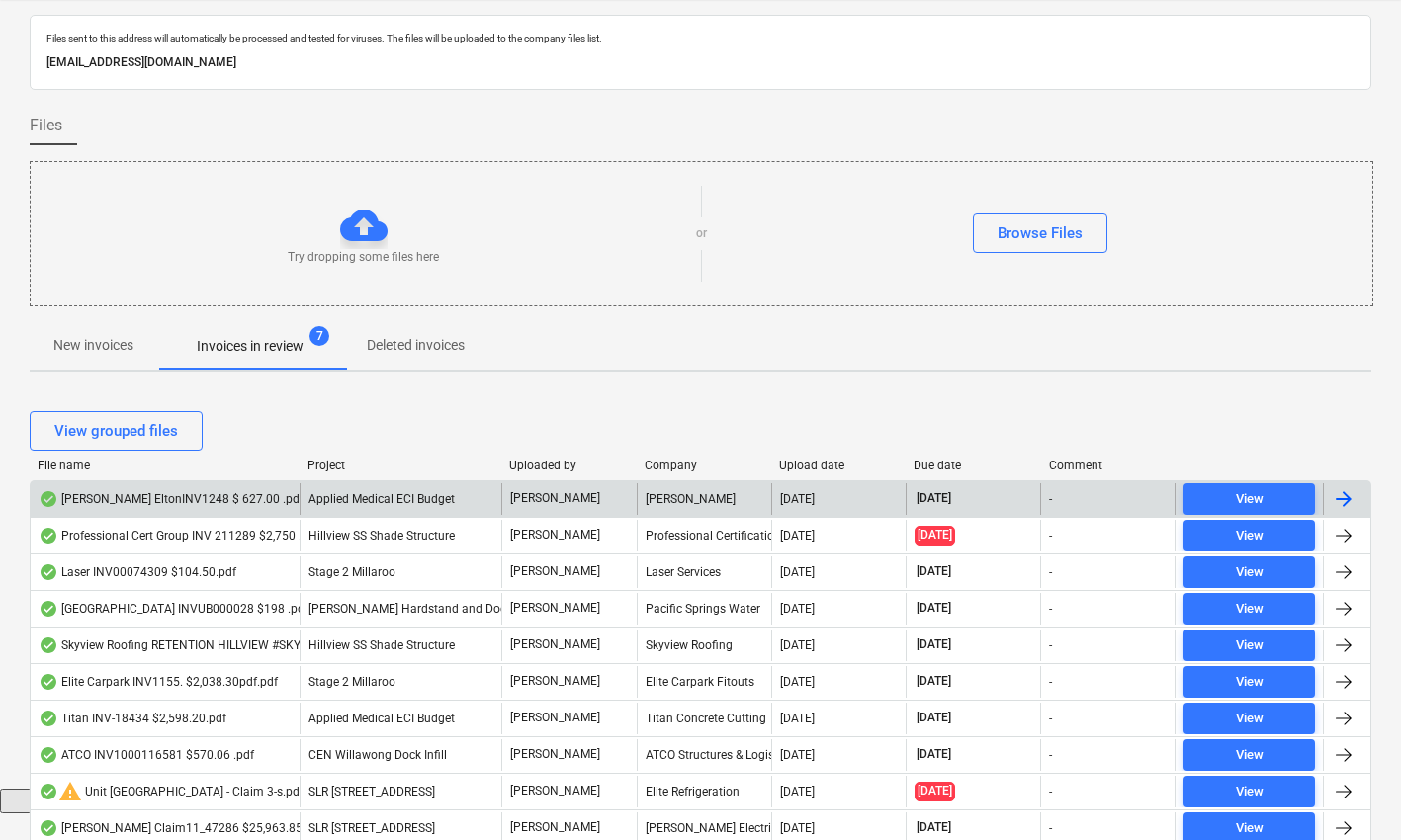 scroll, scrollTop: 59, scrollLeft: 0, axis: vertical 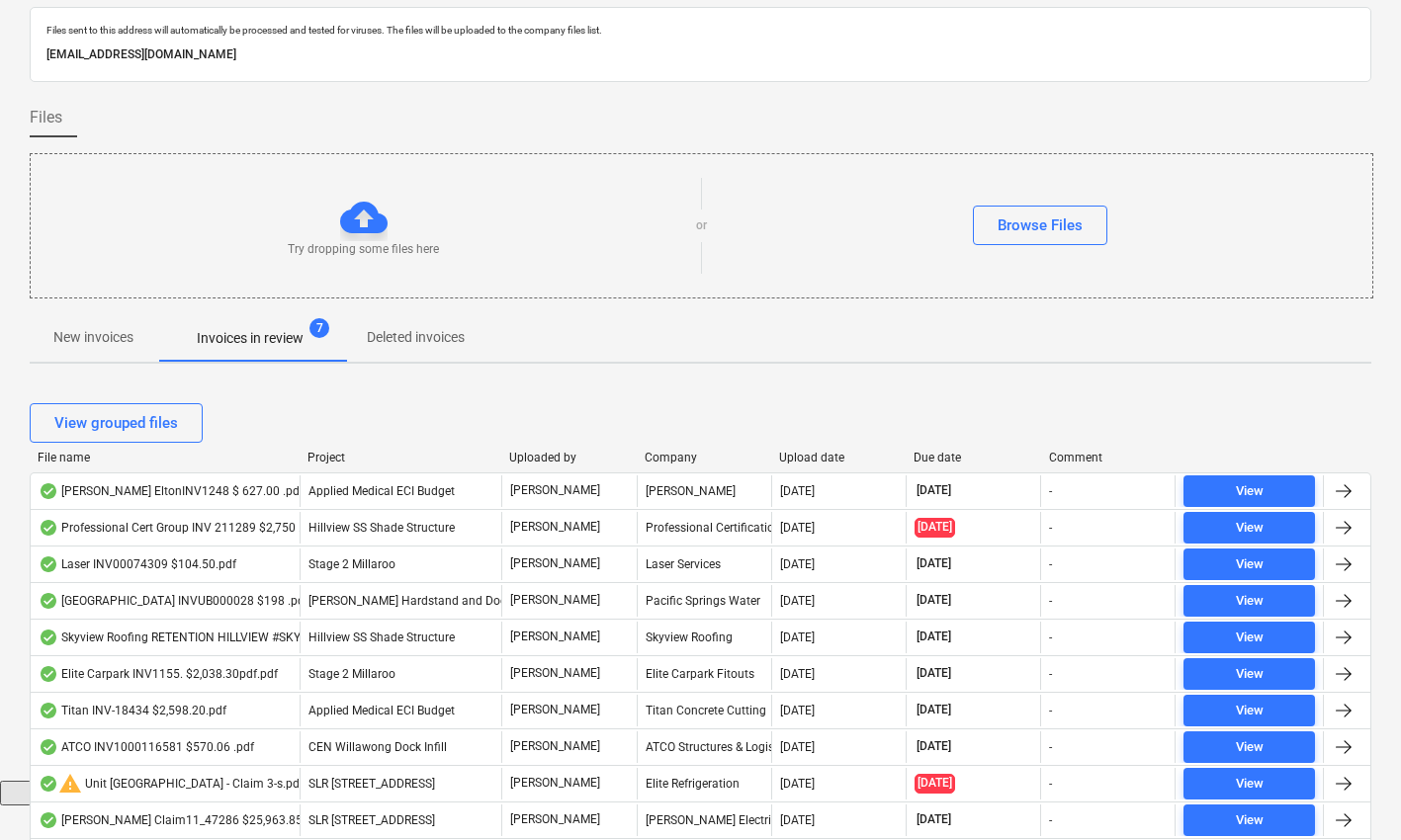 click on "File name" at bounding box center (164, 458) 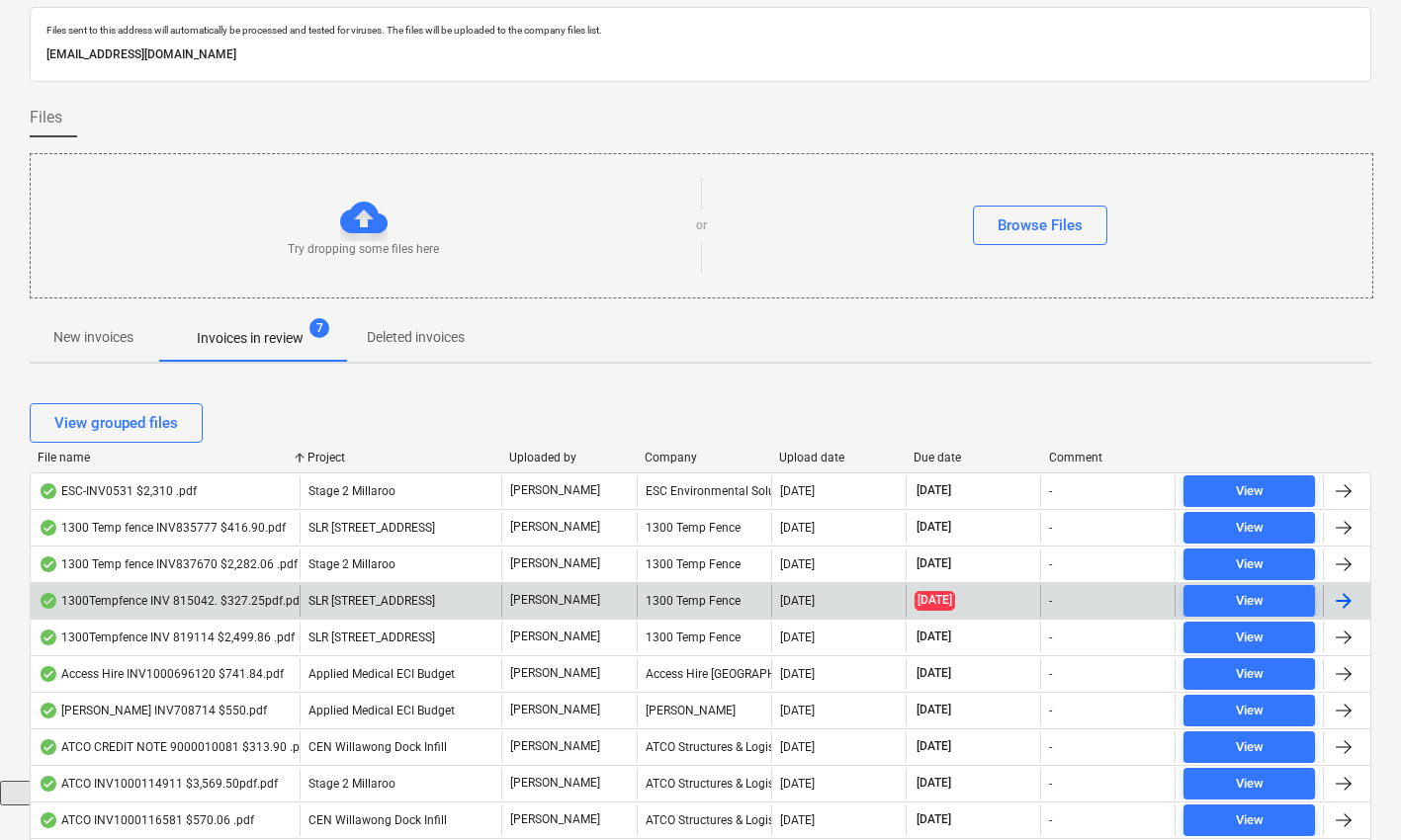 click on "1300Tempfence INV 815042. $327.25pdf.pdf" at bounding box center (171, 601) 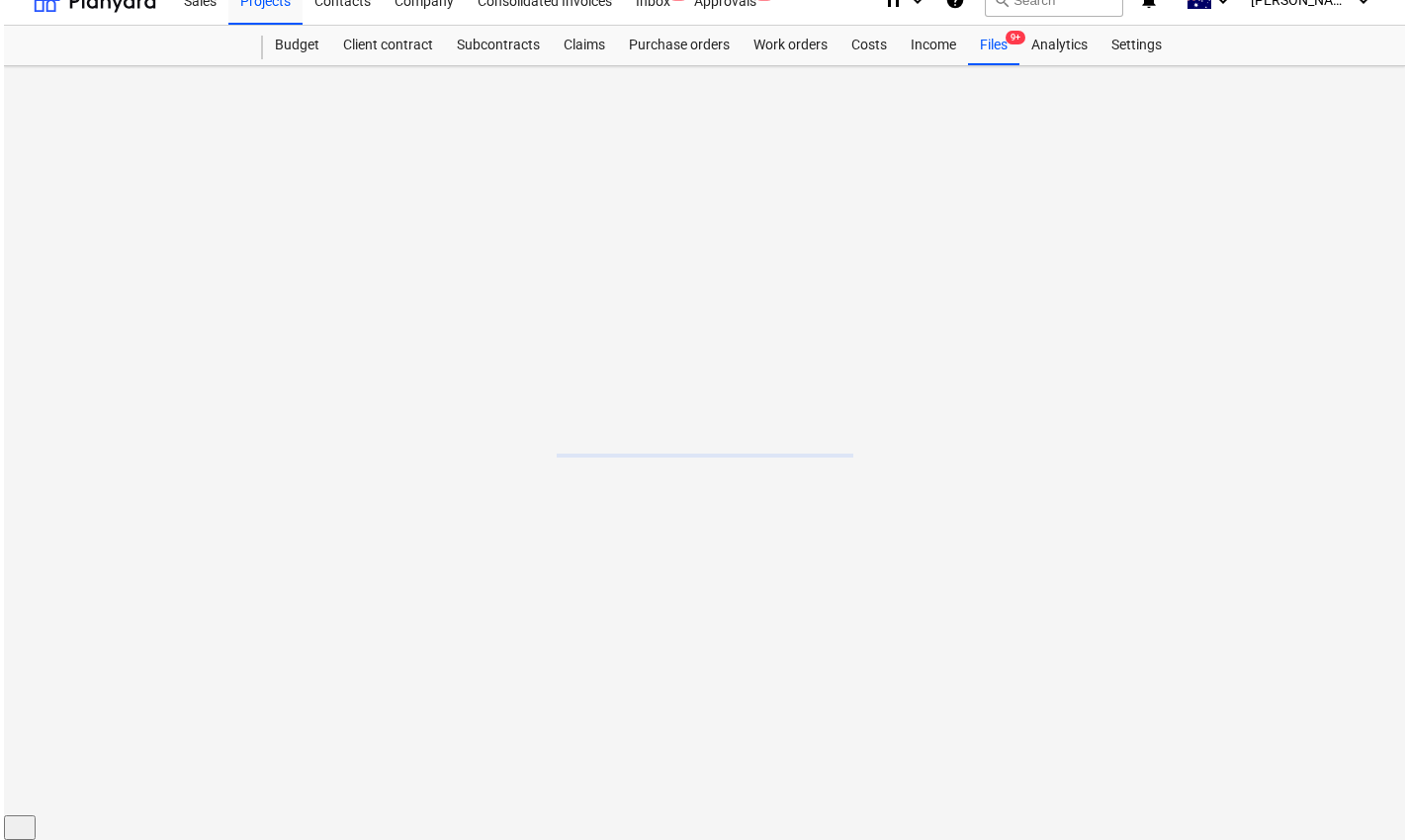 scroll, scrollTop: 0, scrollLeft: 0, axis: both 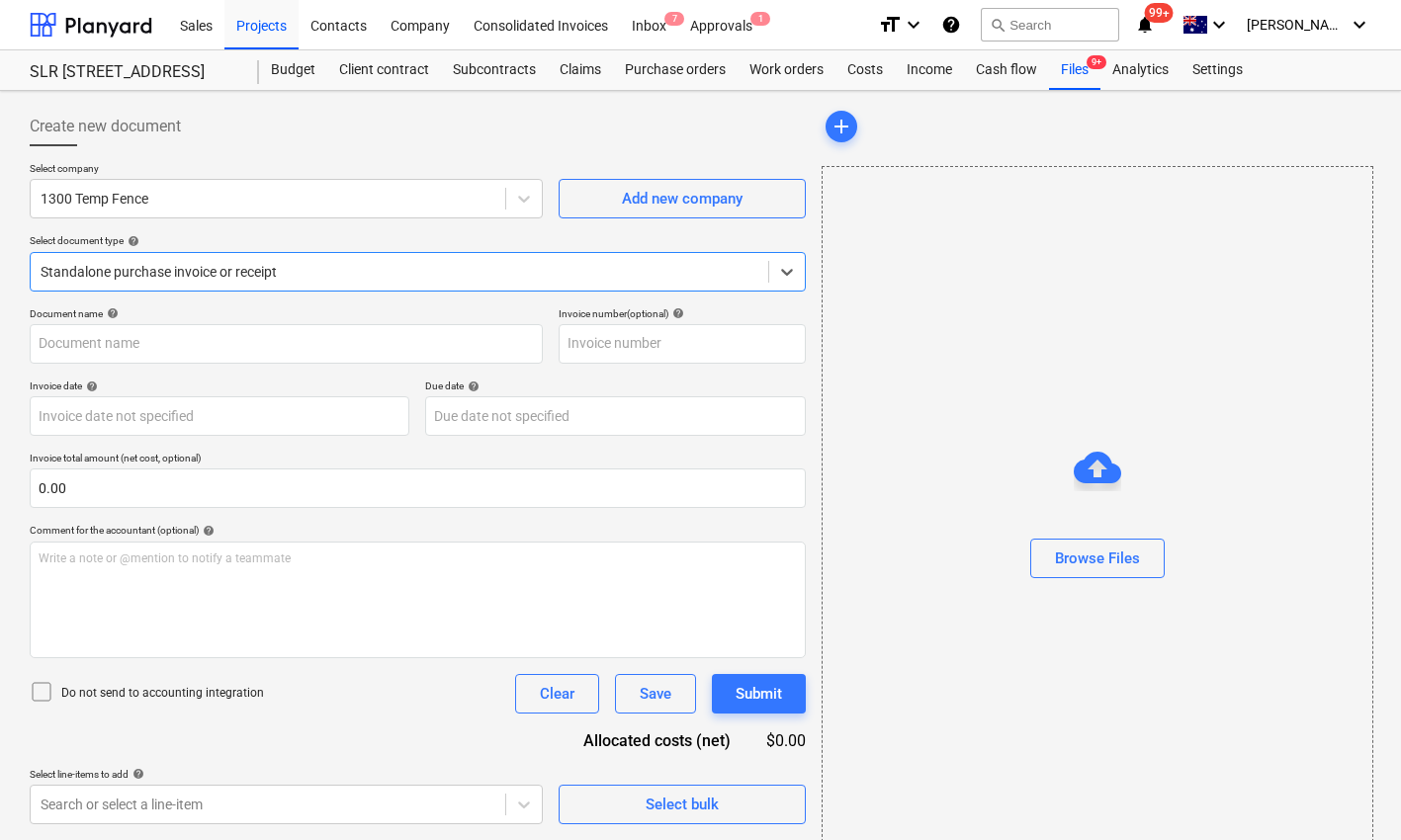 type on "815042" 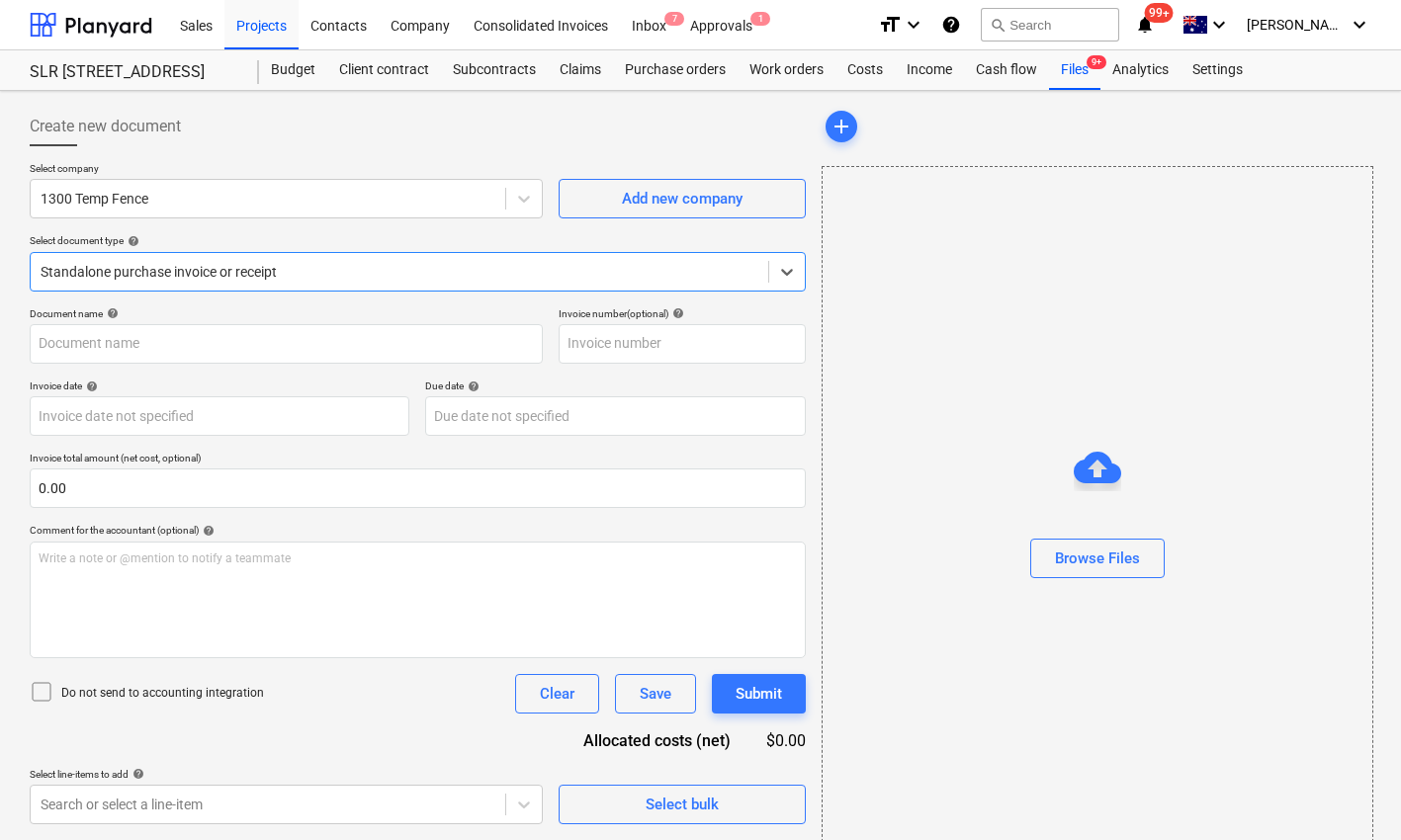 type on "815042" 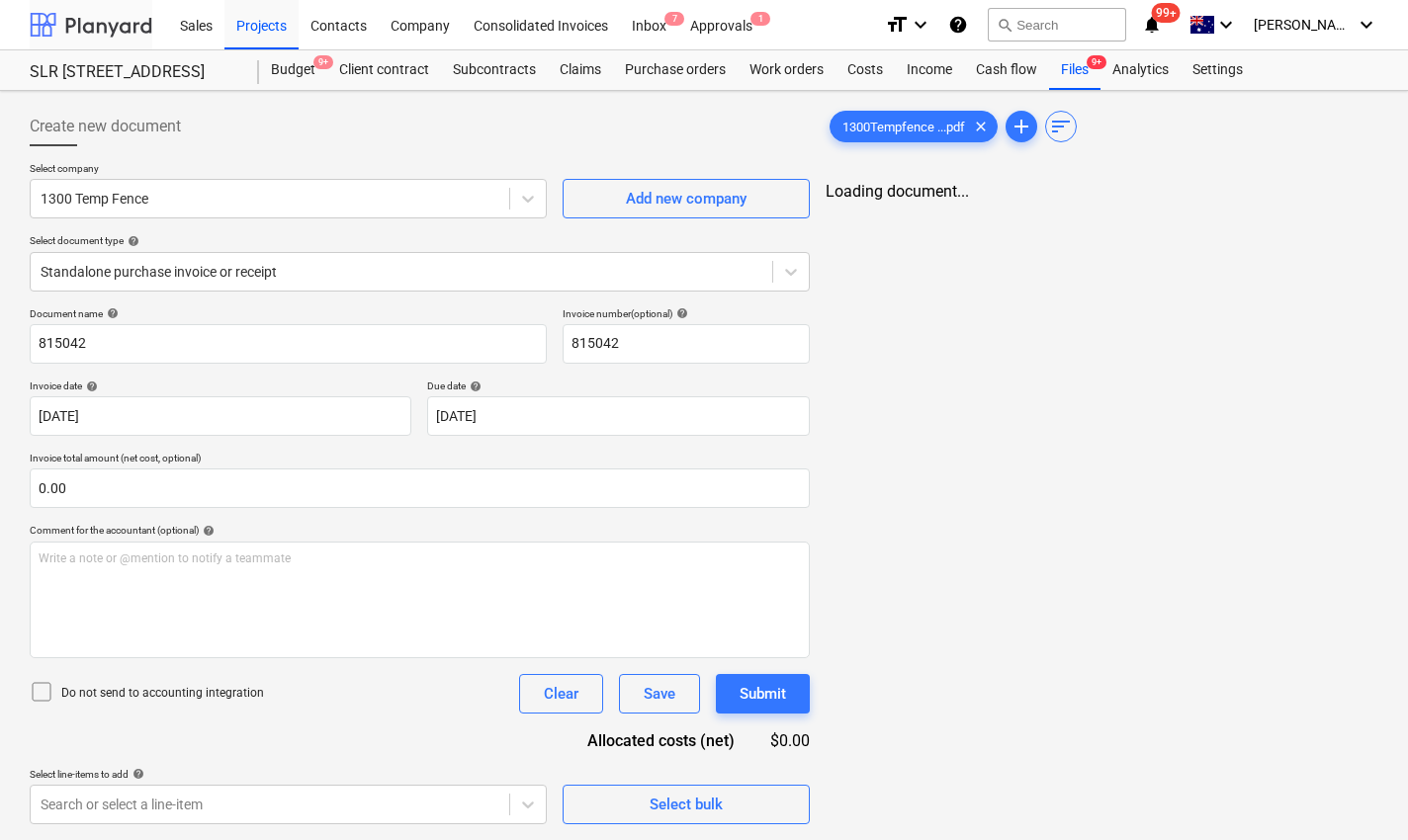 click at bounding box center (91, 25) 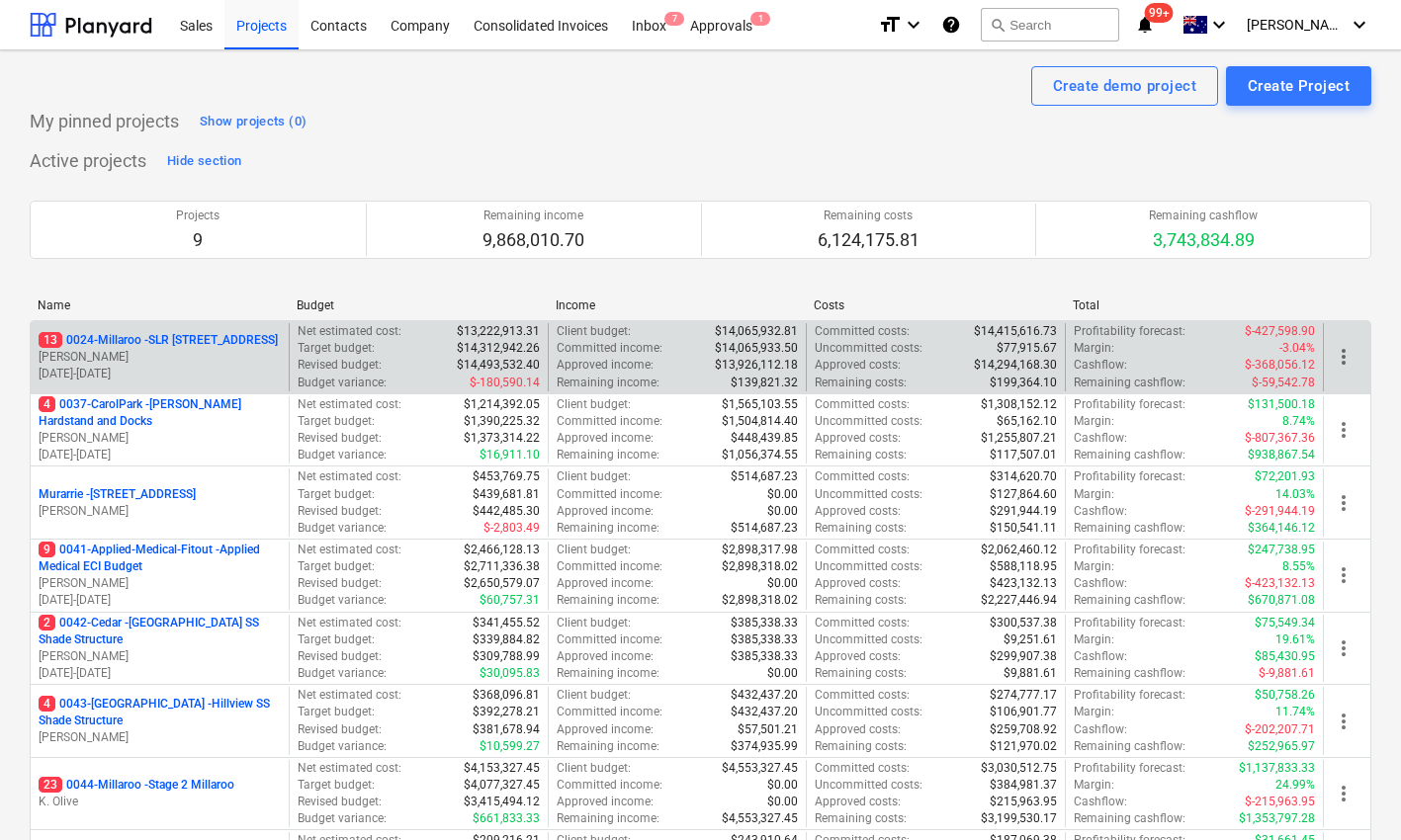 click on "13  0024-Millaroo -  SLR 2 Millaroo Drive" at bounding box center [158, 340] 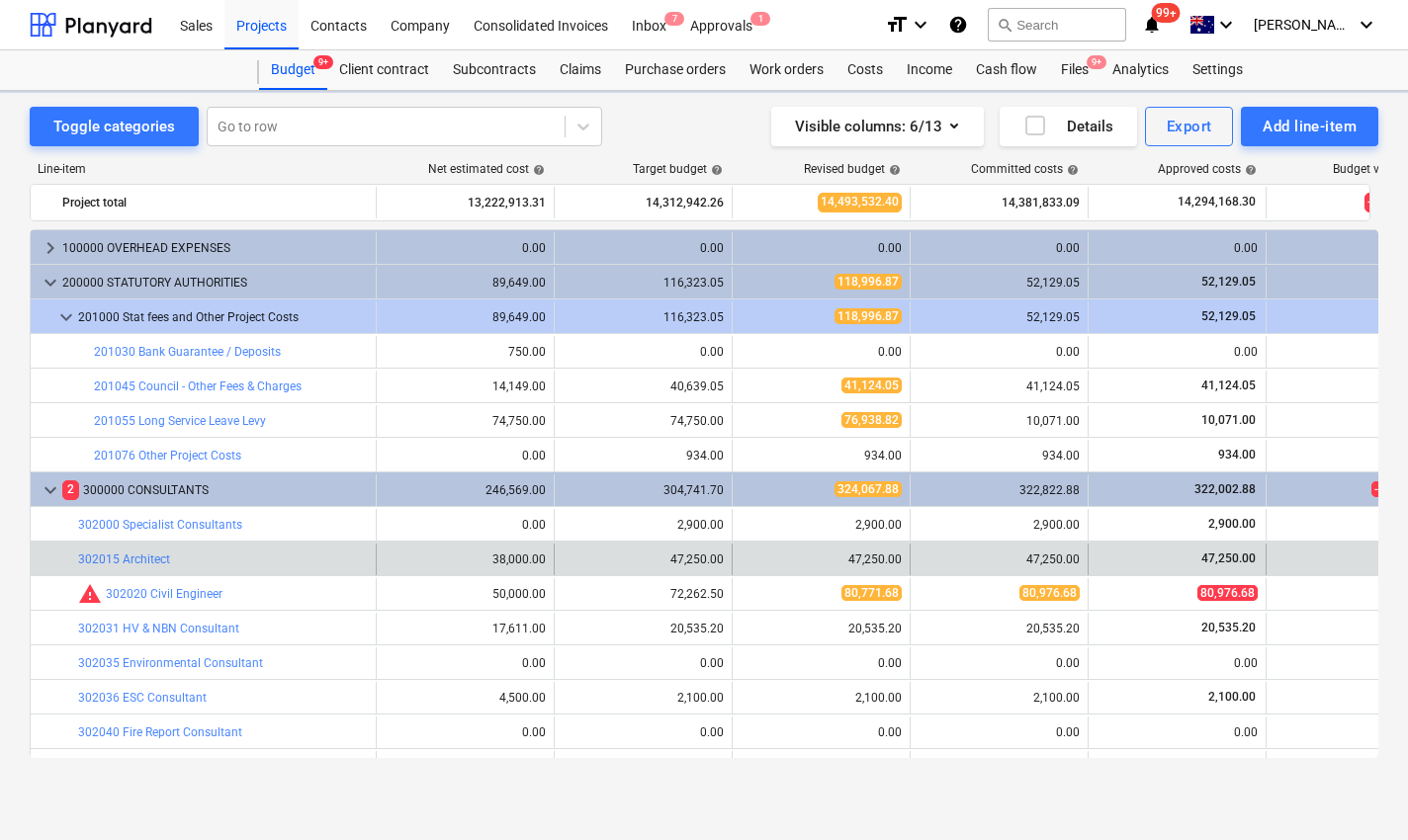 scroll, scrollTop: 213, scrollLeft: 0, axis: vertical 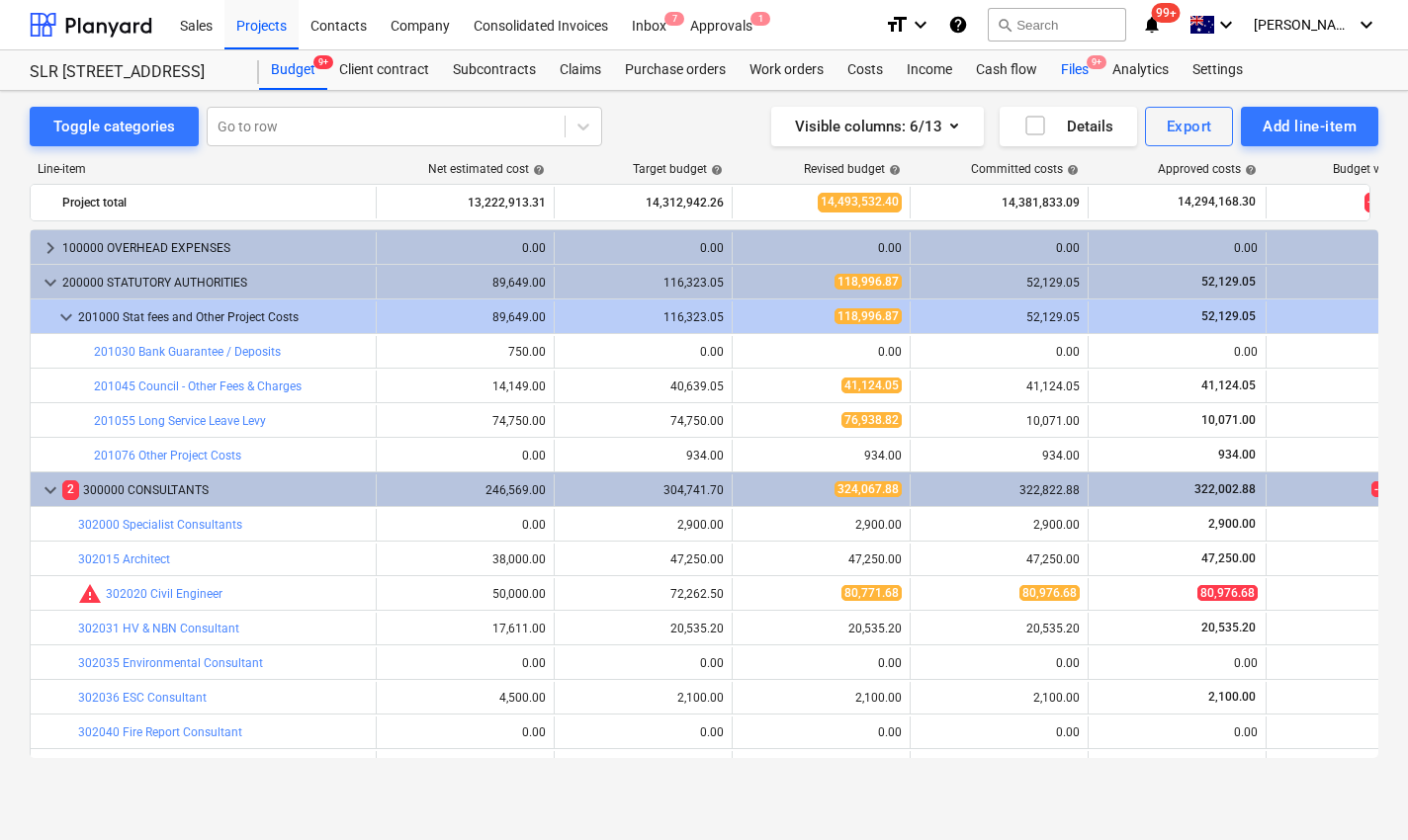 click on "Files 9+" at bounding box center [1075, 70] 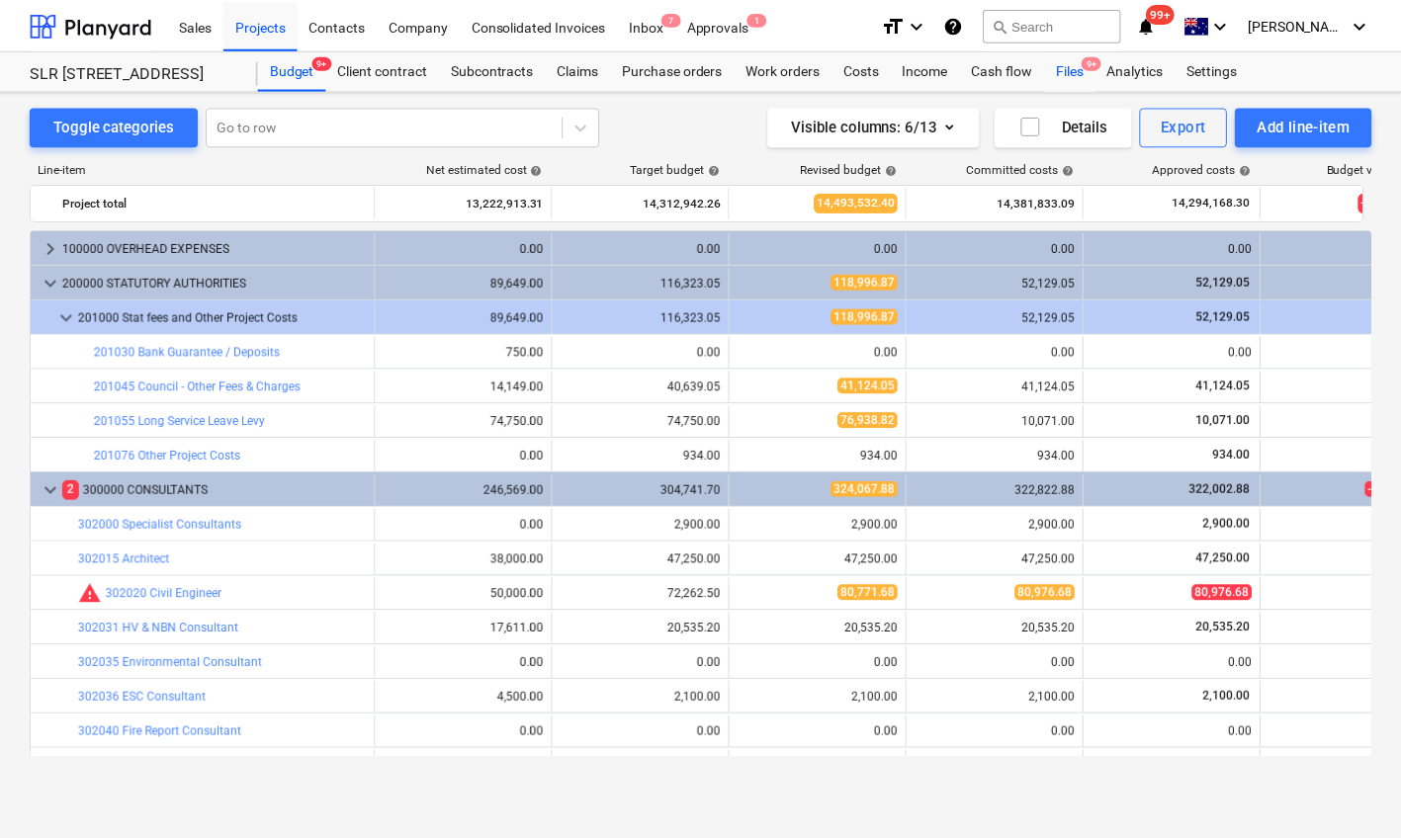 scroll, scrollTop: 0, scrollLeft: 0, axis: both 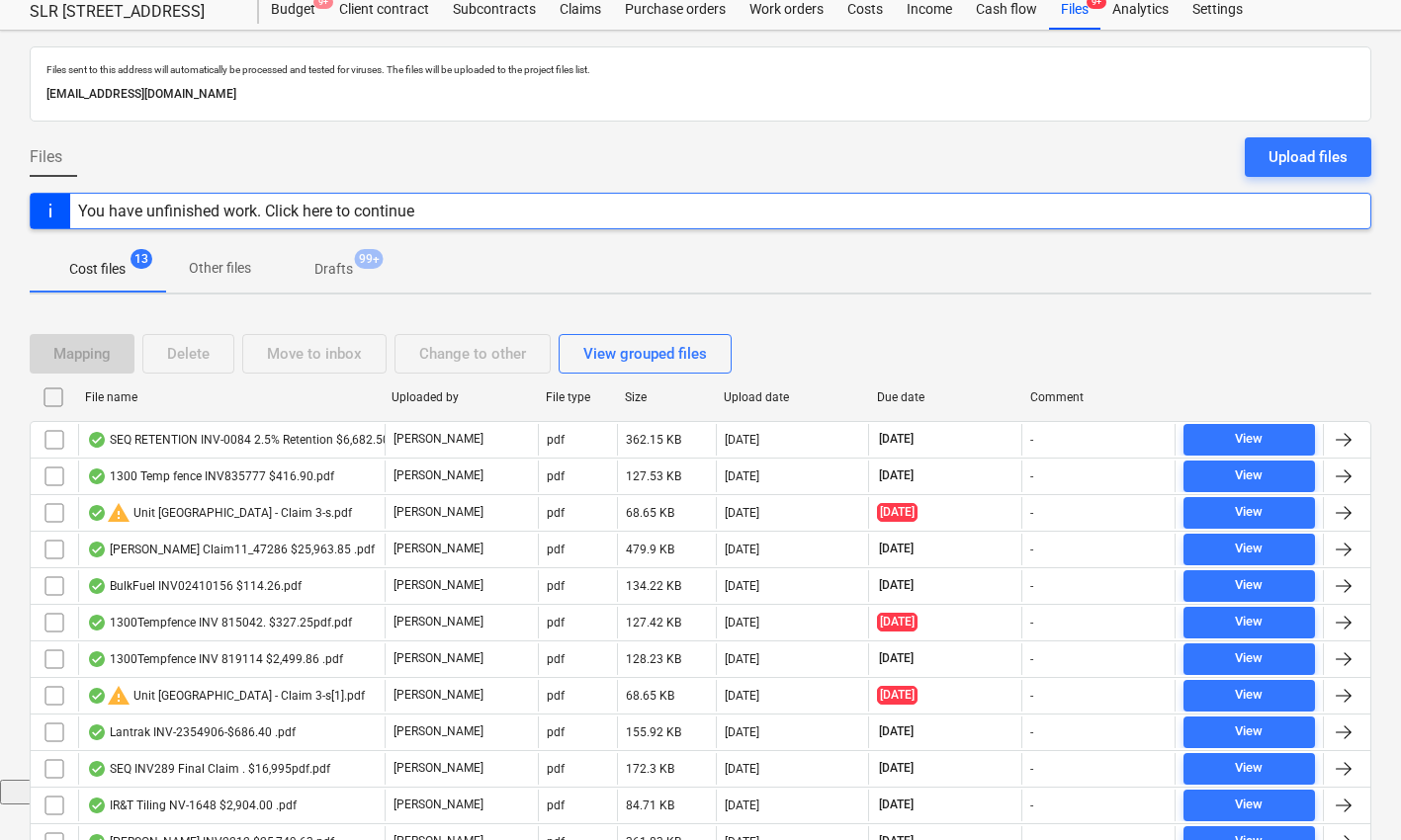 click on "File name" at bounding box center [230, 397] 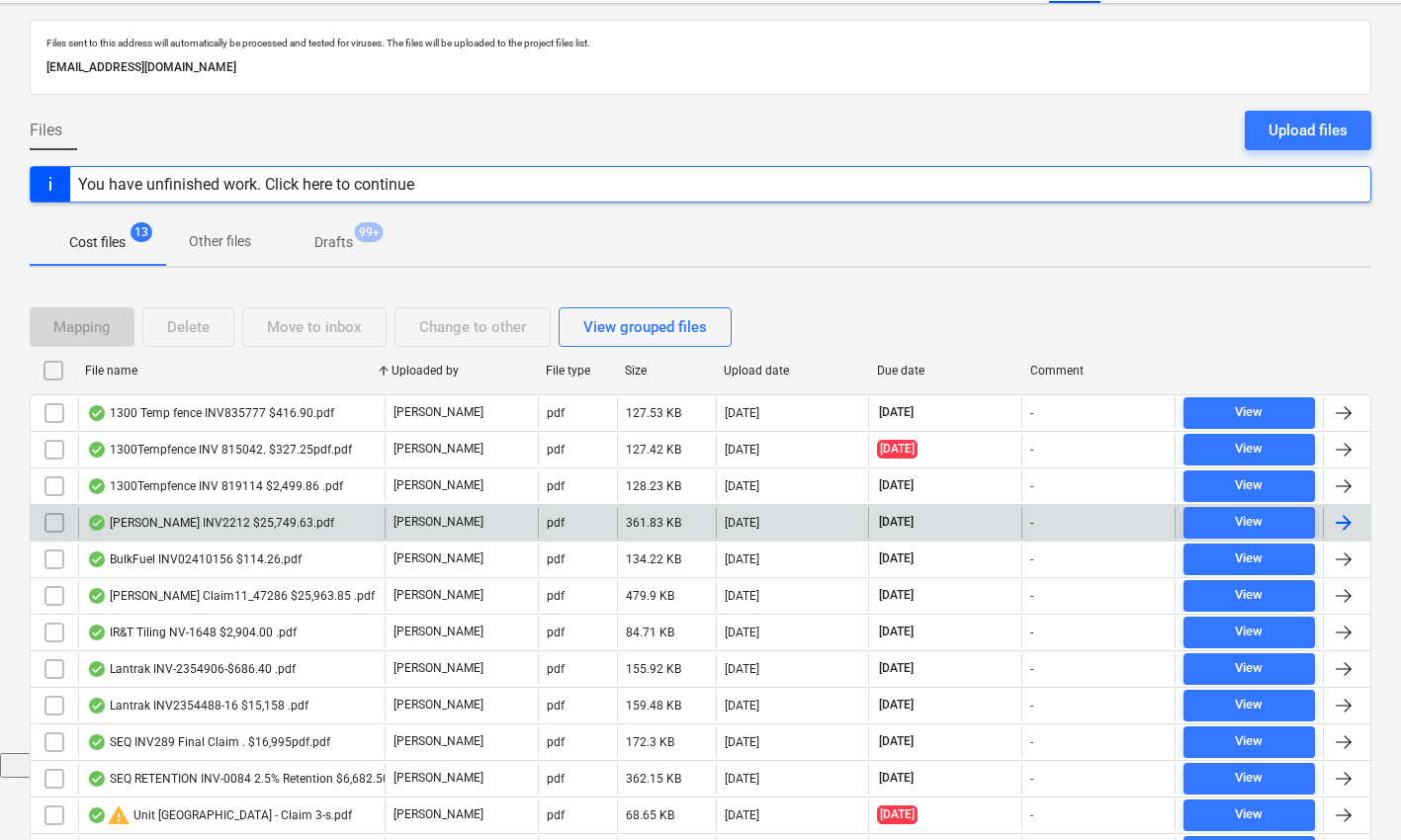 scroll, scrollTop: 88, scrollLeft: 0, axis: vertical 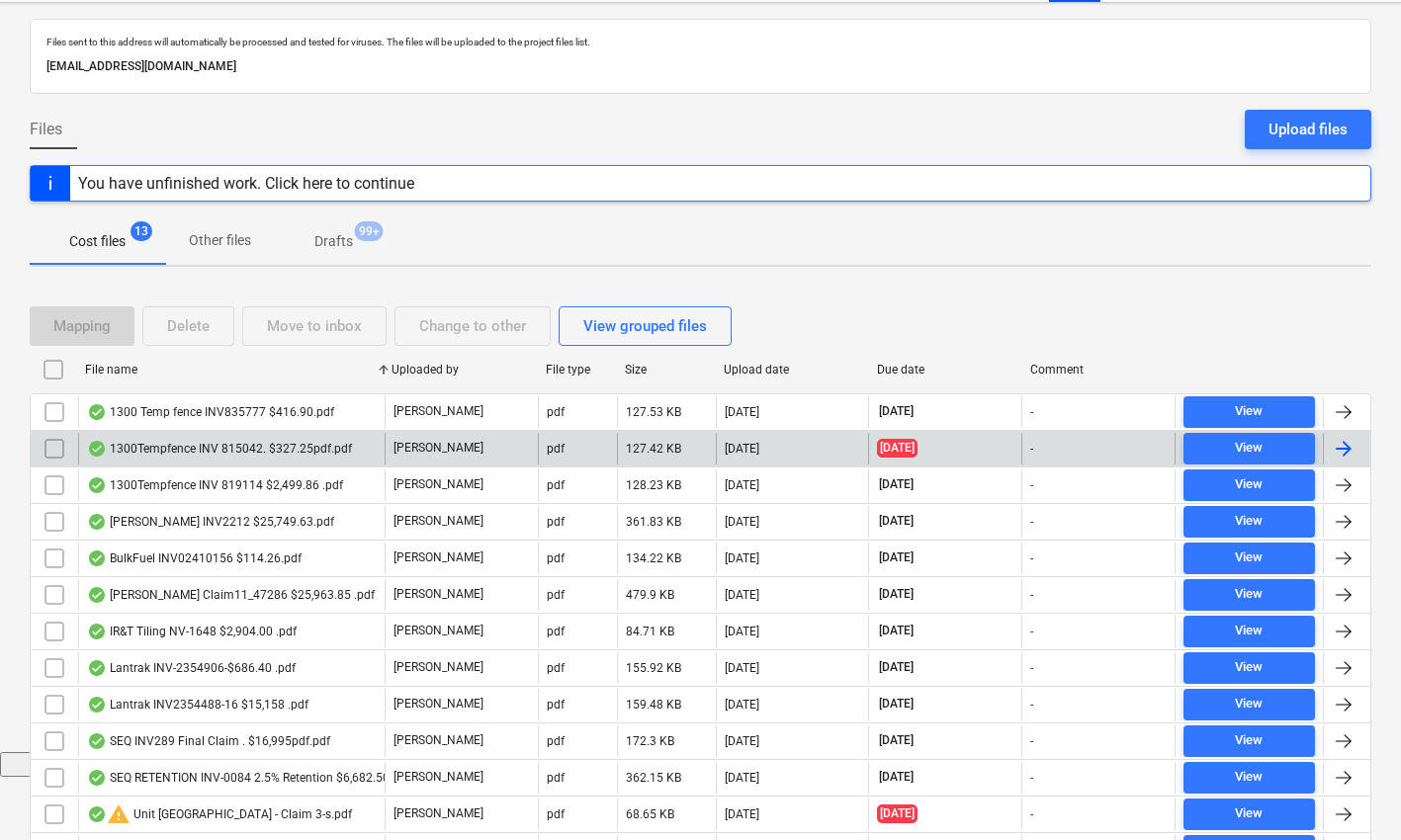 click at bounding box center [54, 449] 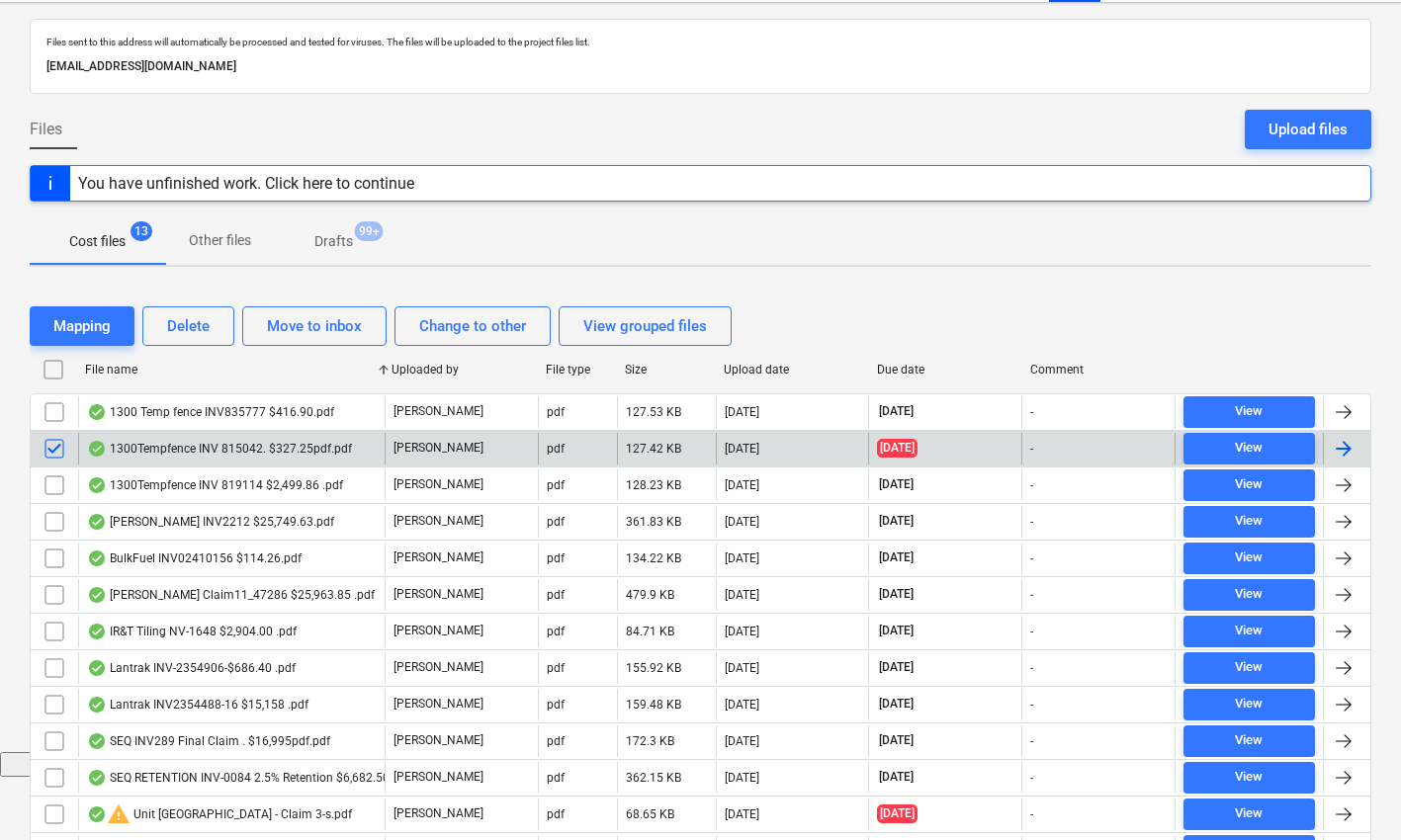 click on "1300Tempfence INV 815042. $327.25pdf.pdf" at bounding box center (219, 449) 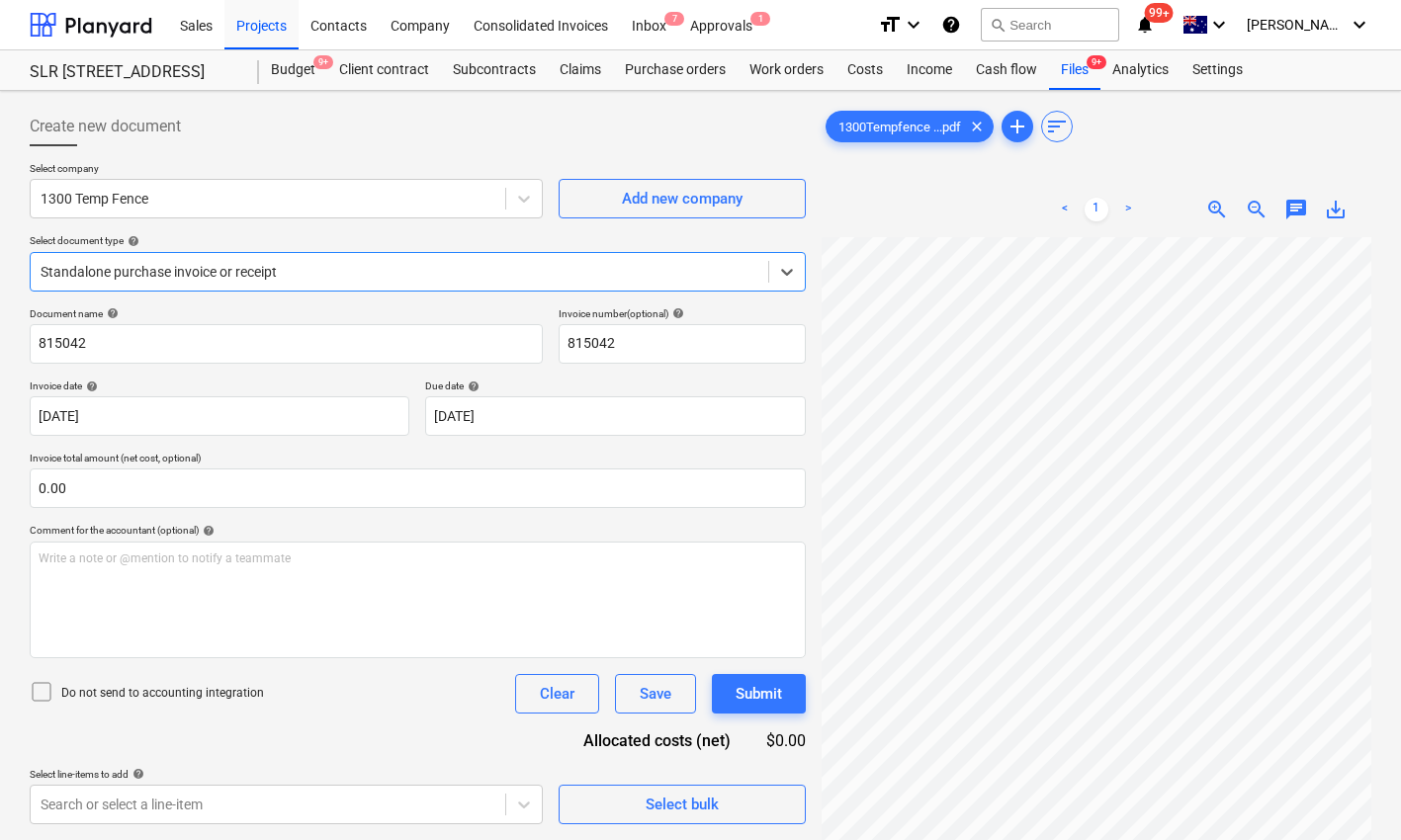 click on "save_alt" at bounding box center [1336, 210] 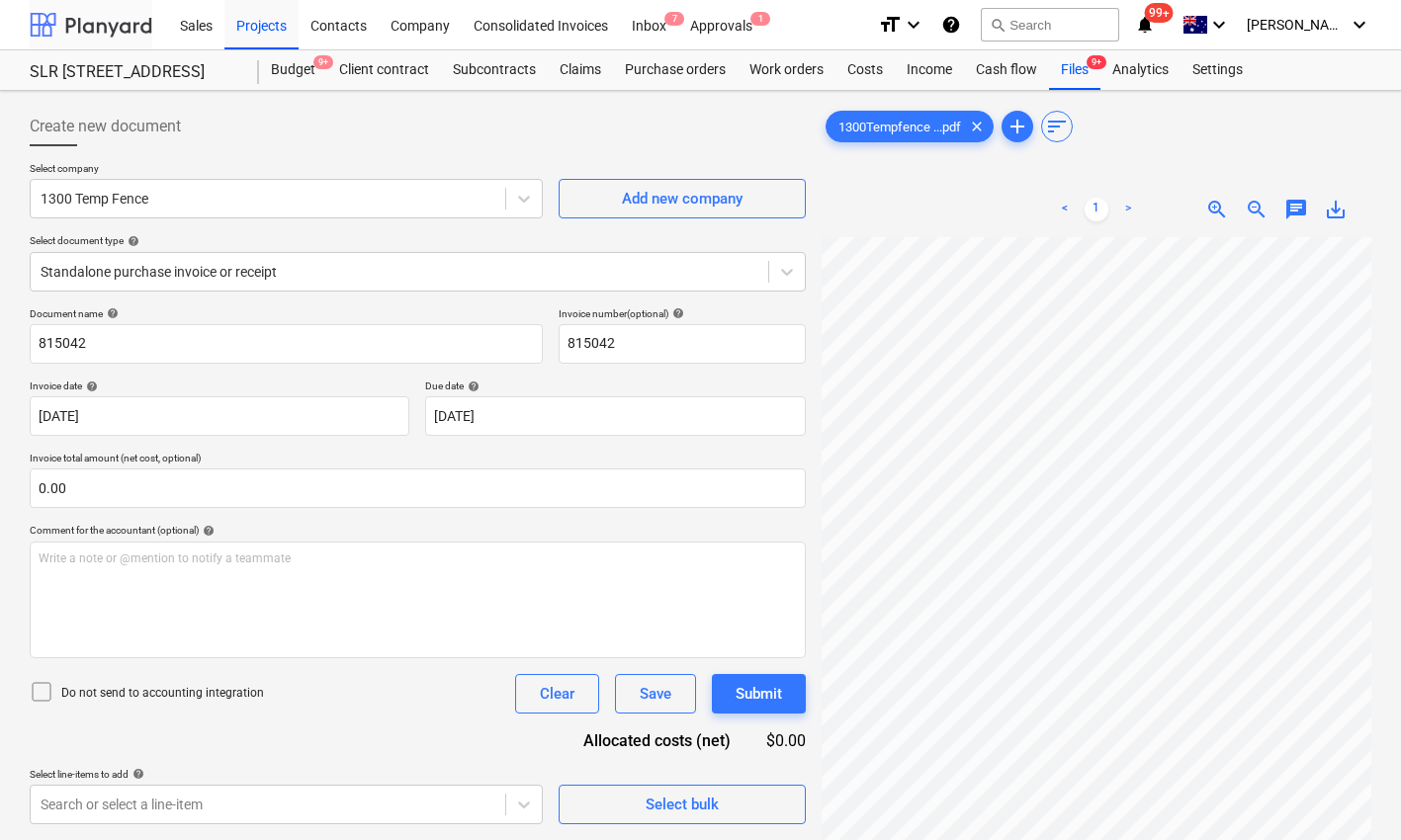 scroll, scrollTop: 88, scrollLeft: 0, axis: vertical 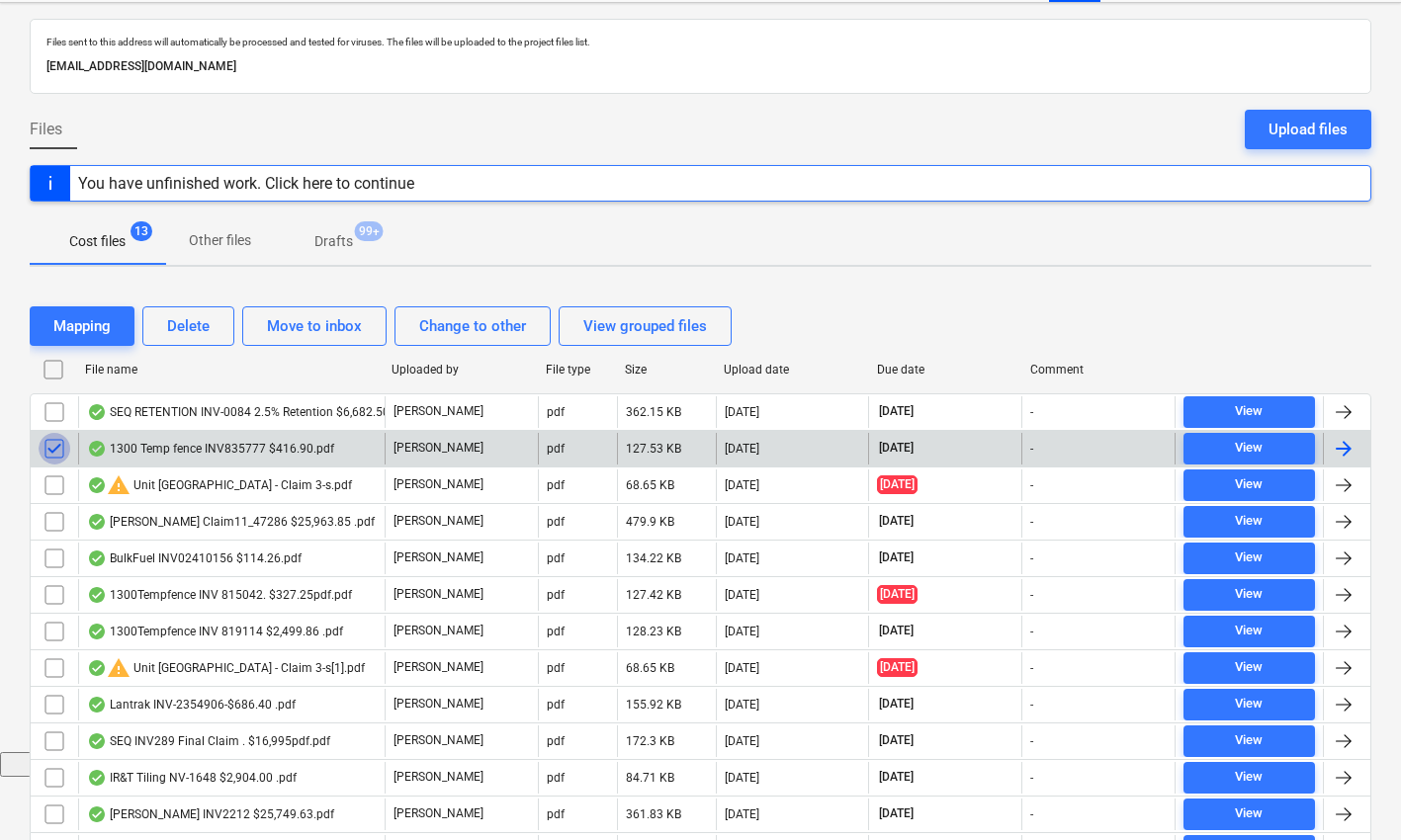 click at bounding box center [54, 449] 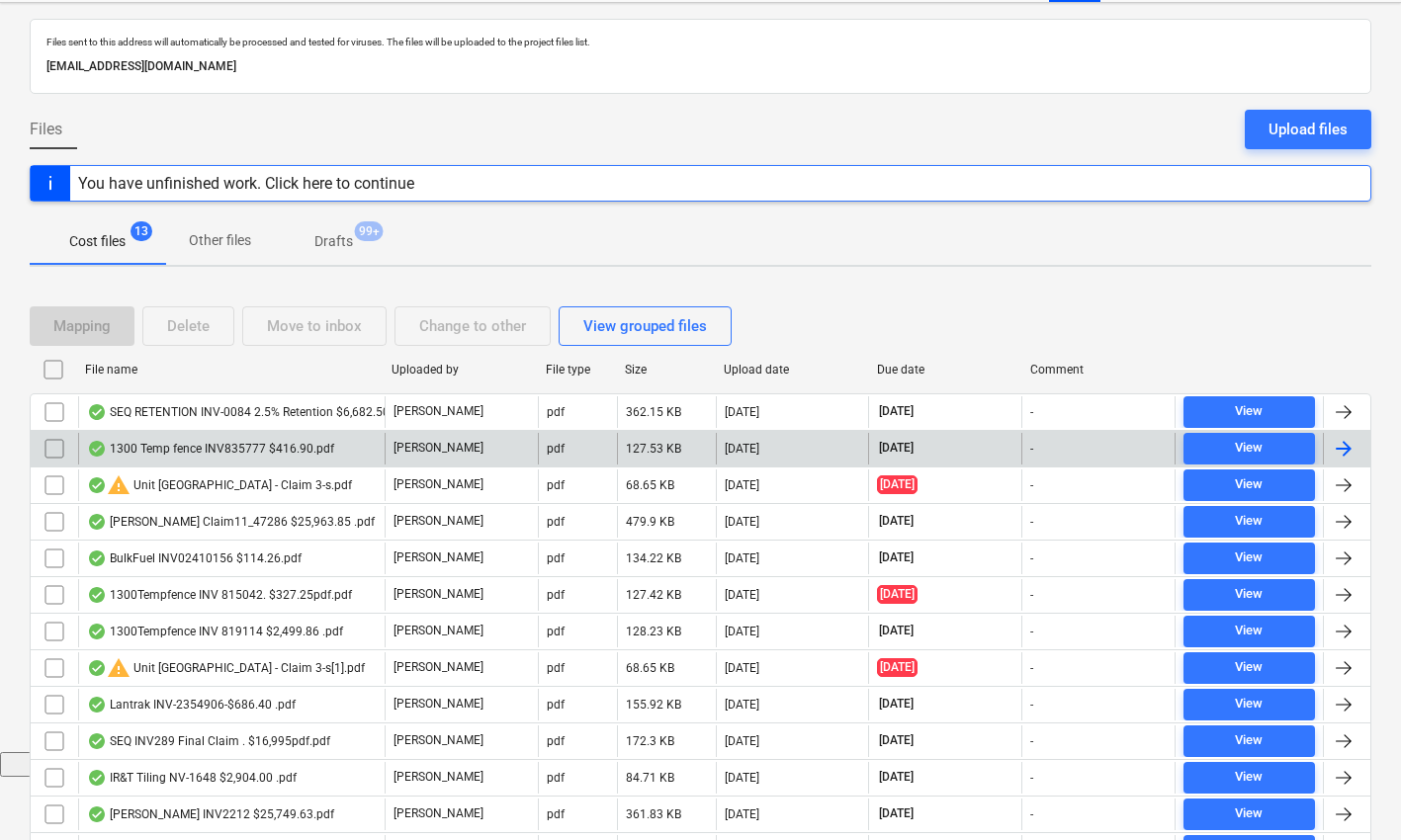 click on "File name" at bounding box center [230, 370] 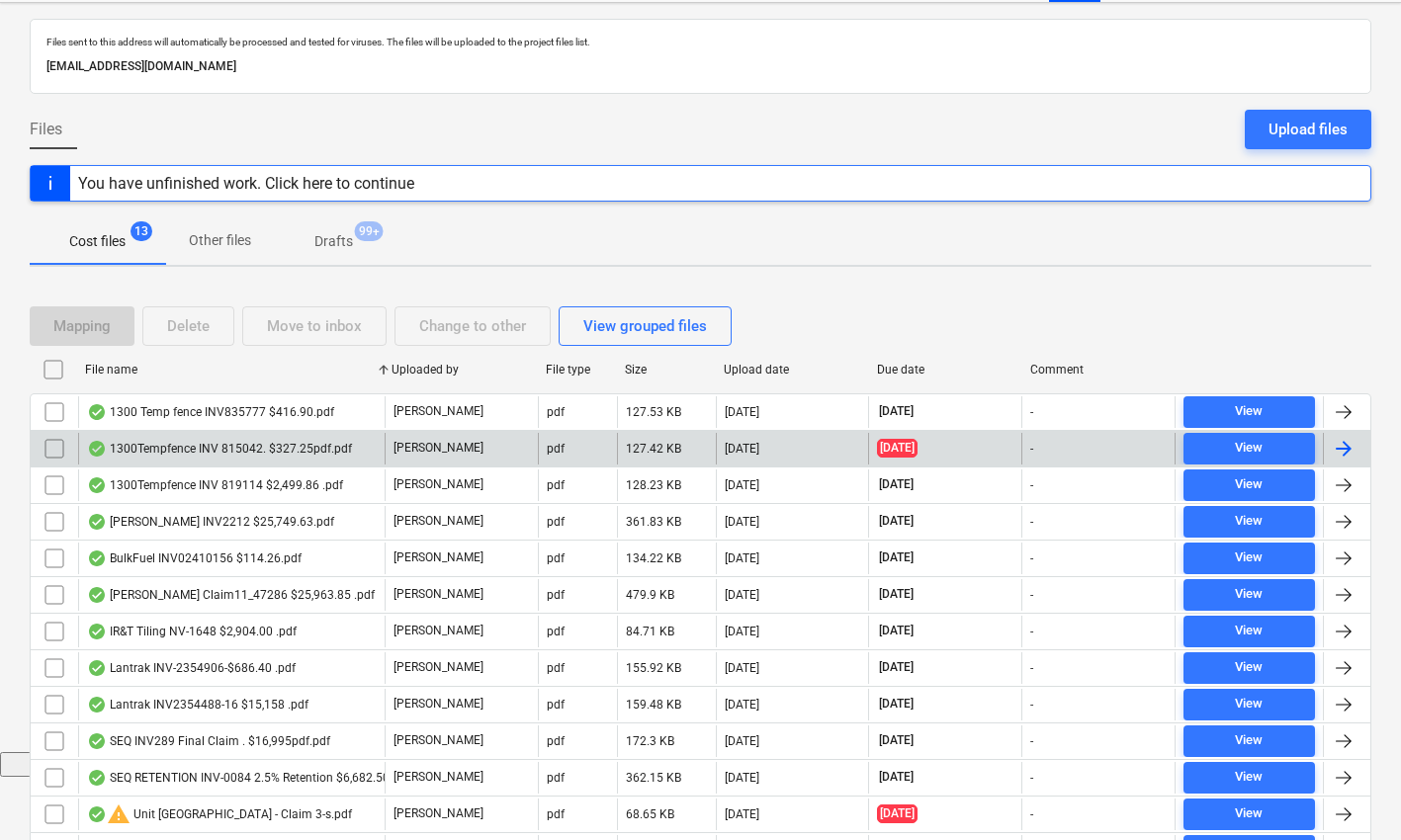 click at bounding box center [54, 449] 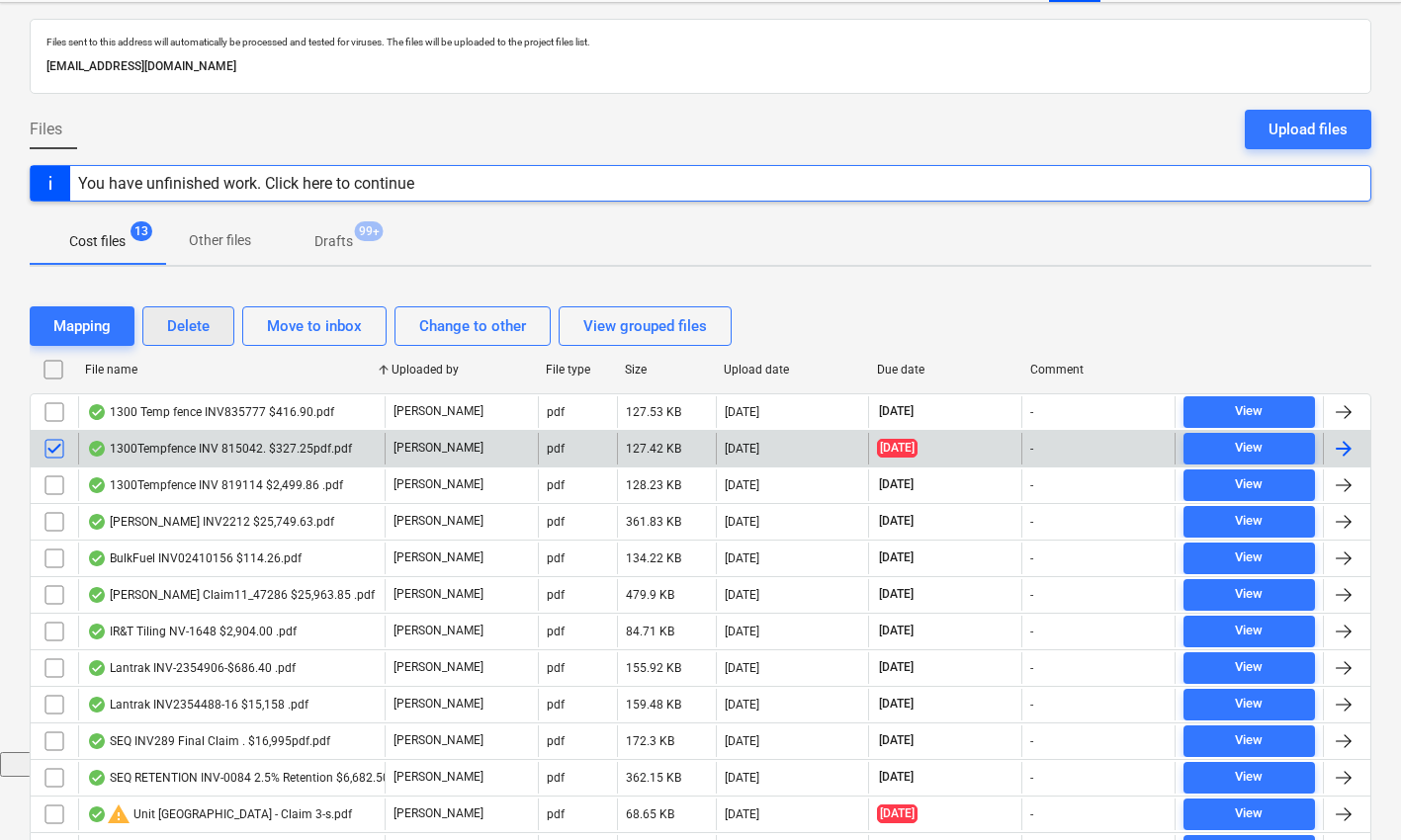 click on "Delete" at bounding box center [188, 326] 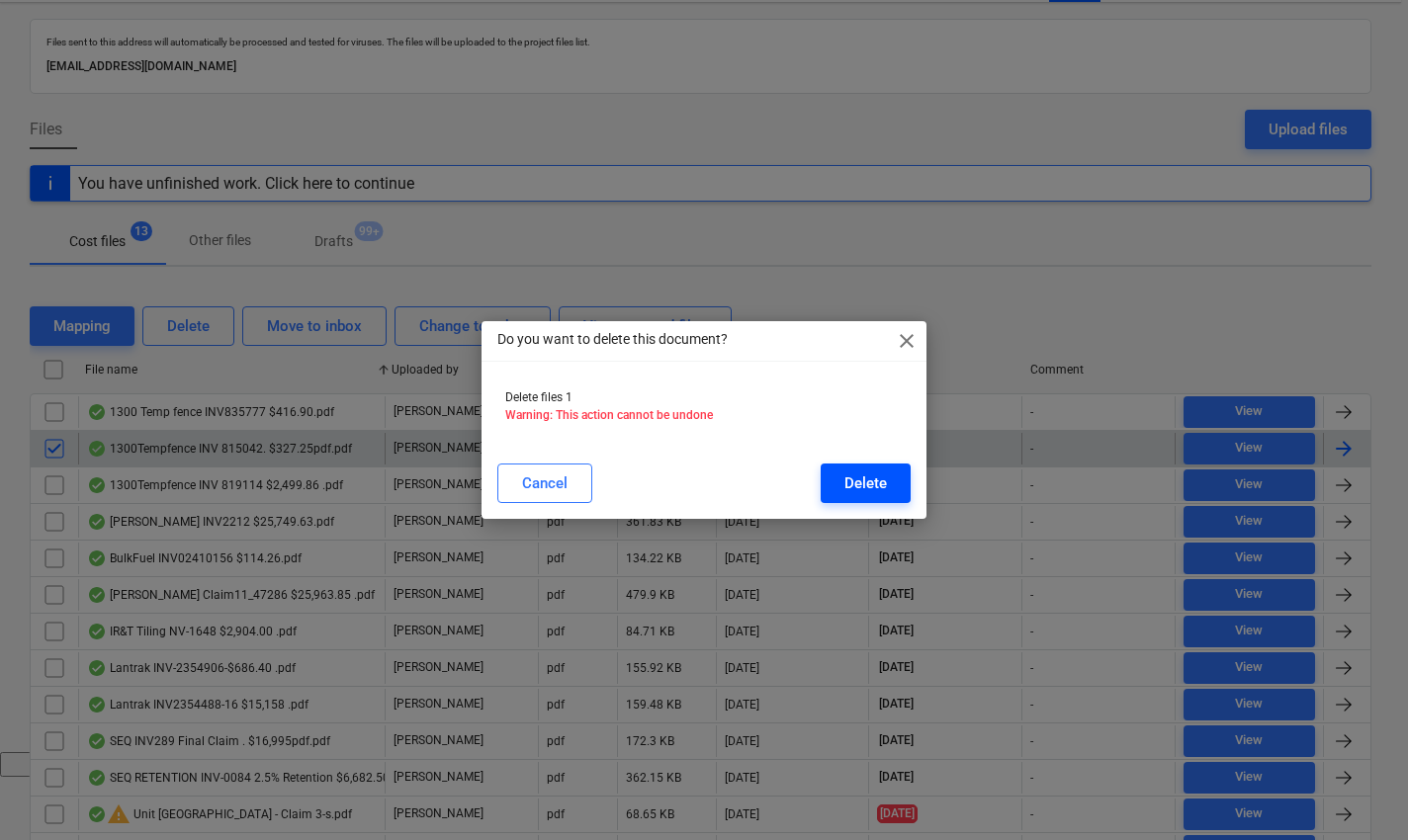 click on "Delete" at bounding box center (865, 483) 